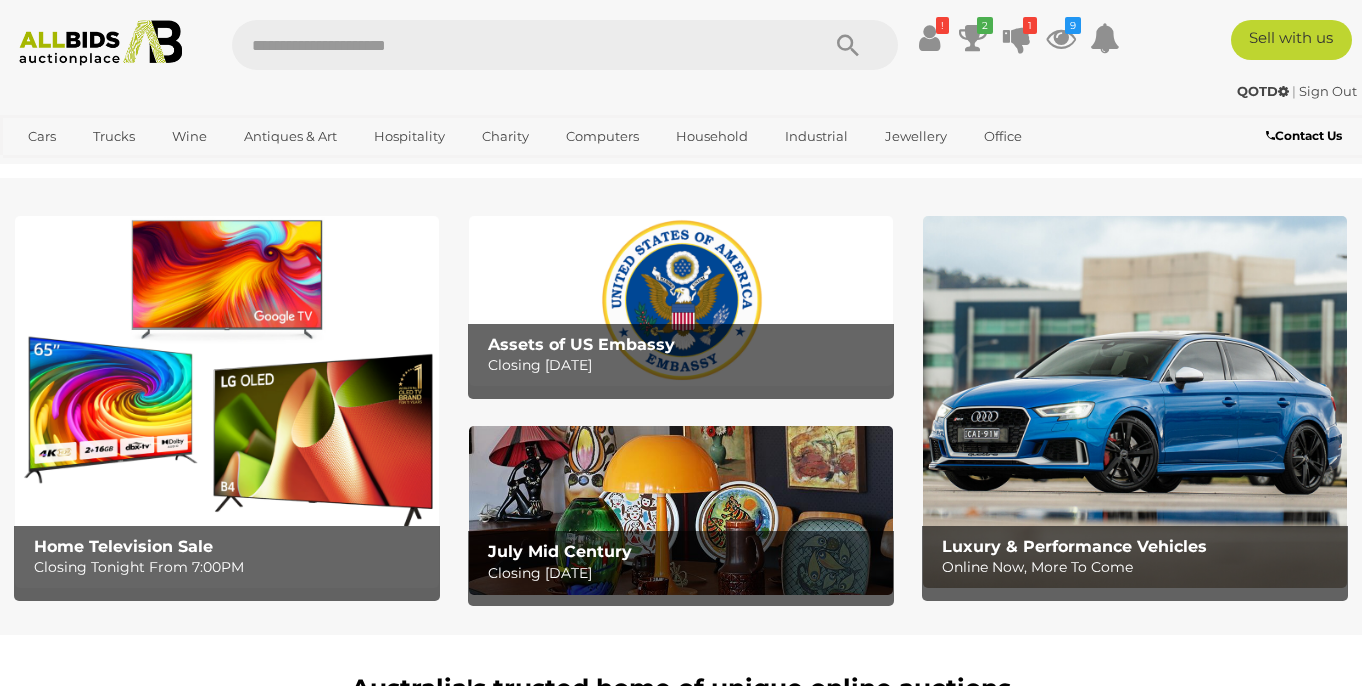 scroll, scrollTop: 0, scrollLeft: 0, axis: both 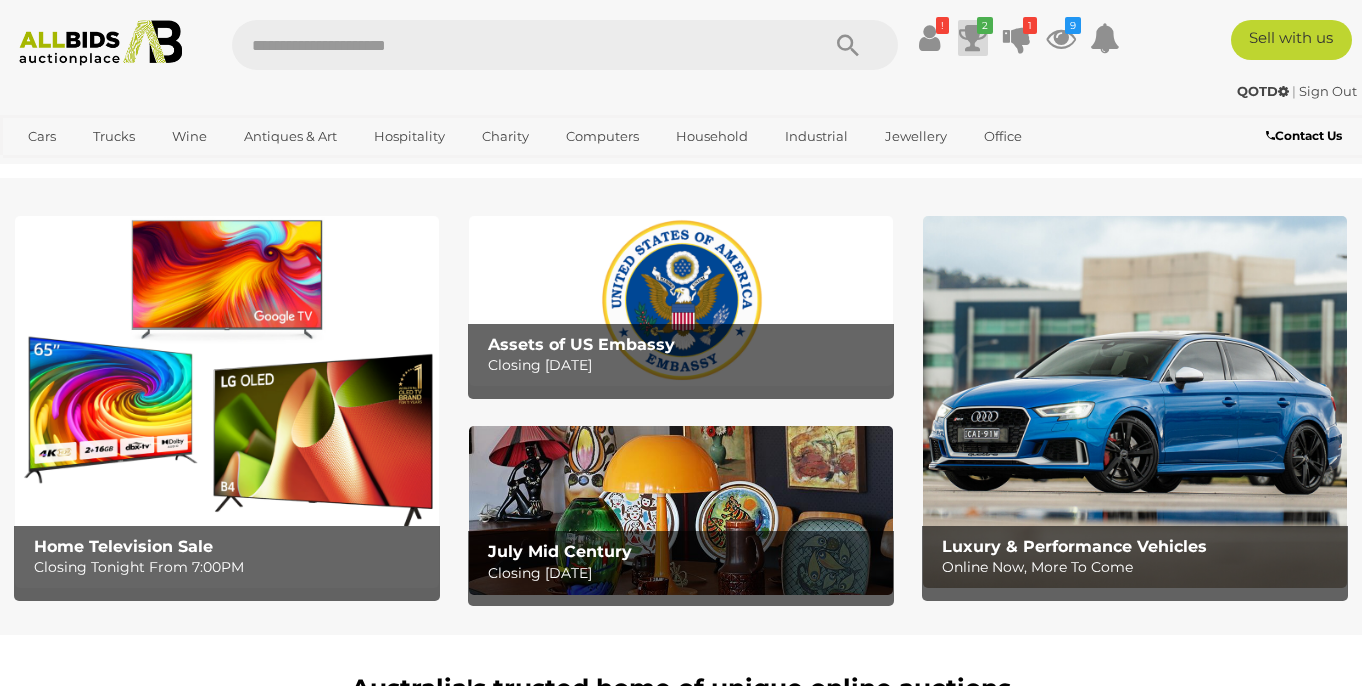 click at bounding box center (973, 38) 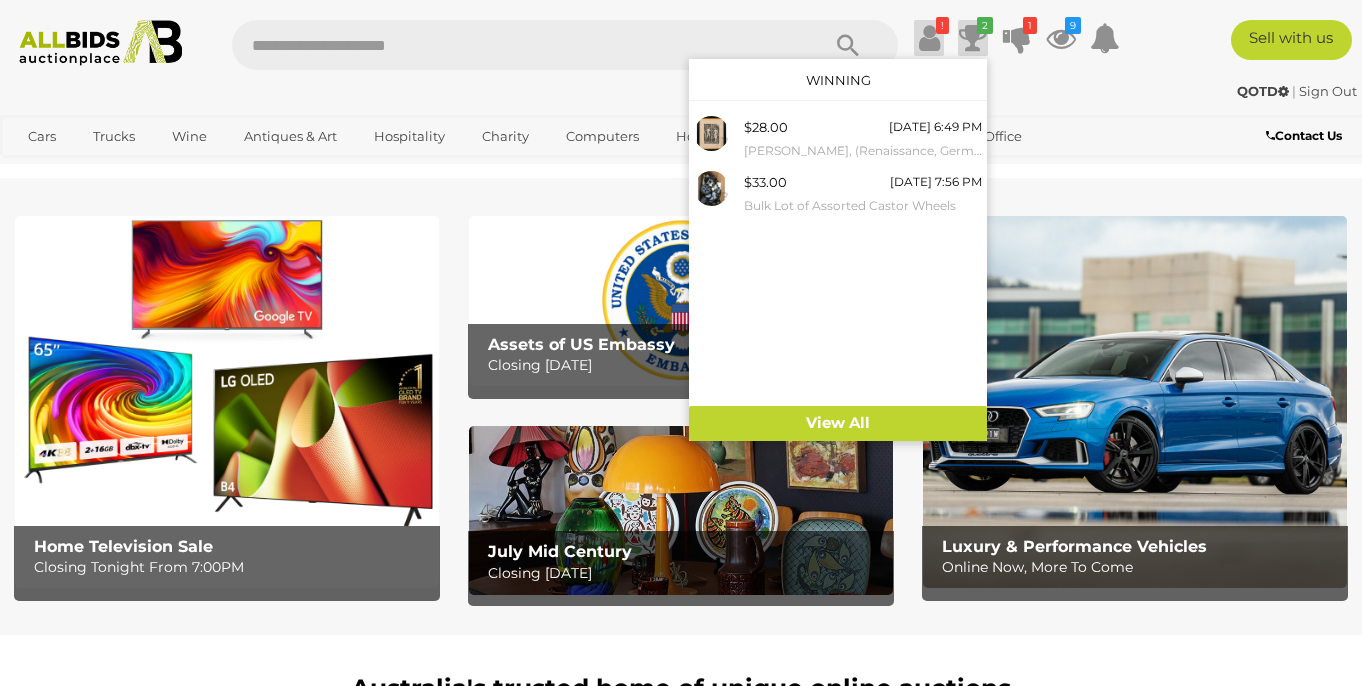 click at bounding box center [929, 38] 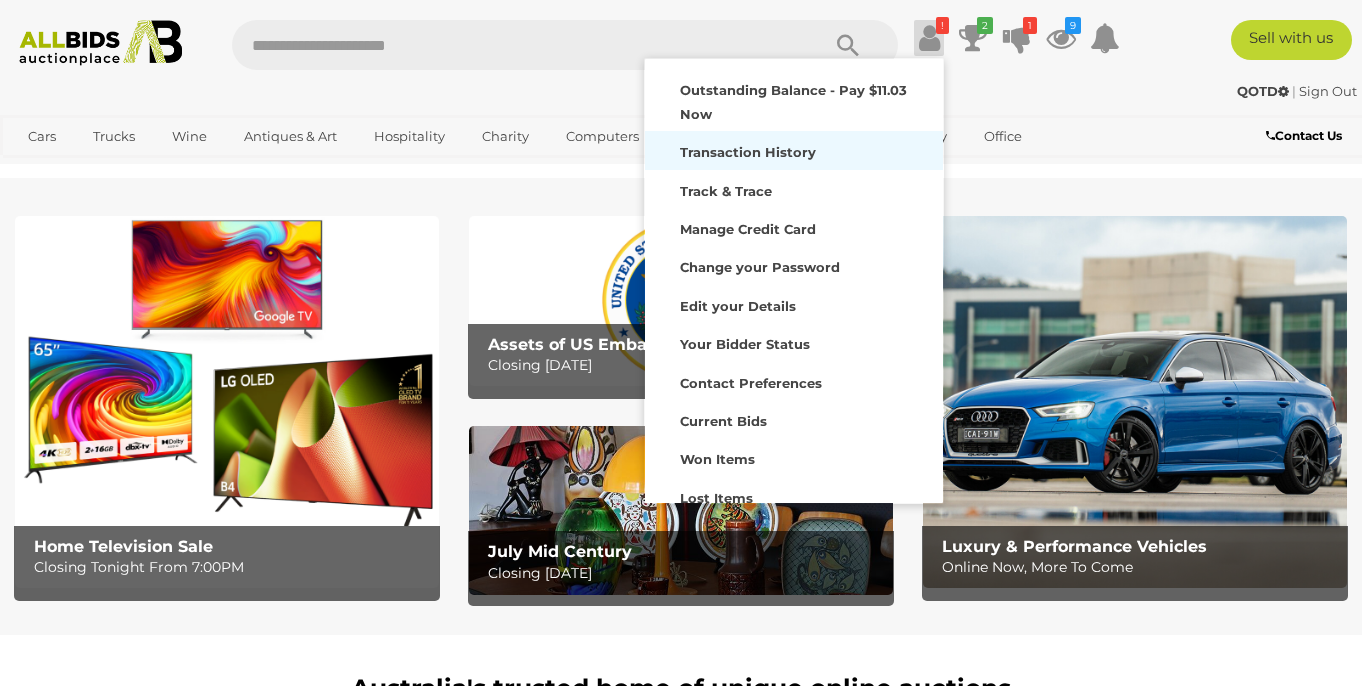 click on "Transaction History" at bounding box center (748, 152) 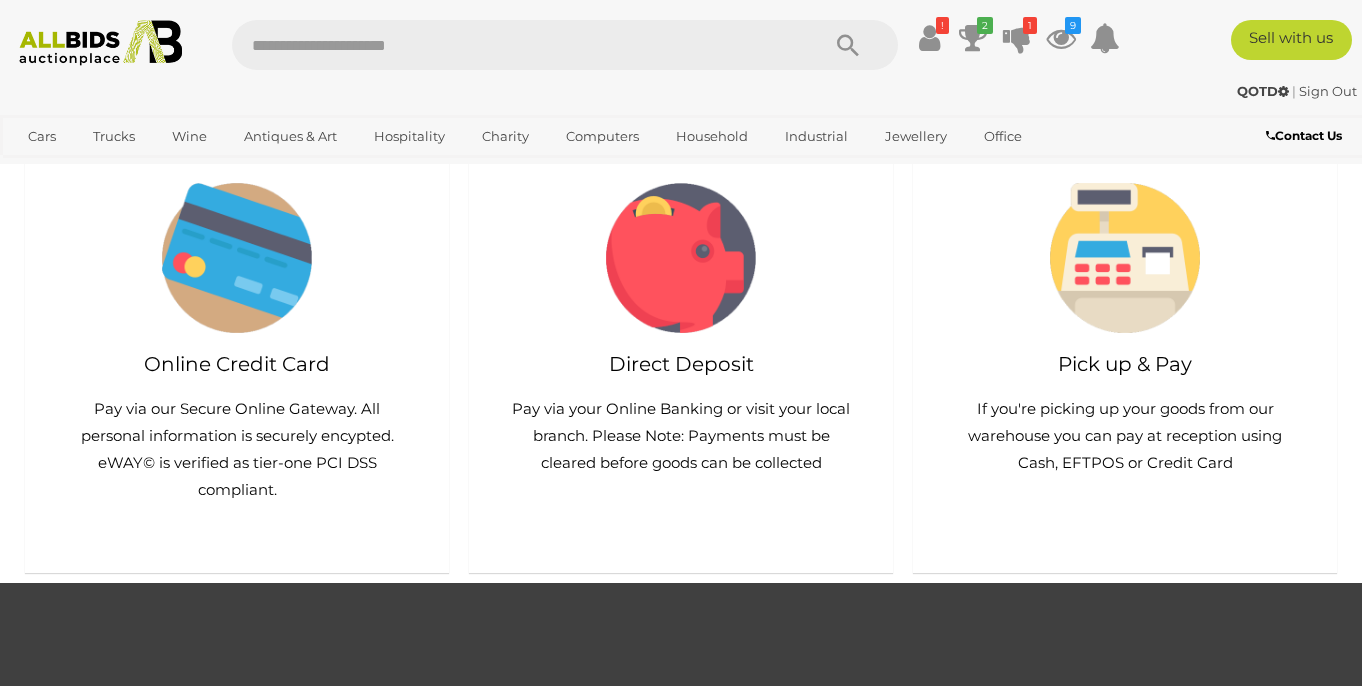scroll, scrollTop: 1932, scrollLeft: 0, axis: vertical 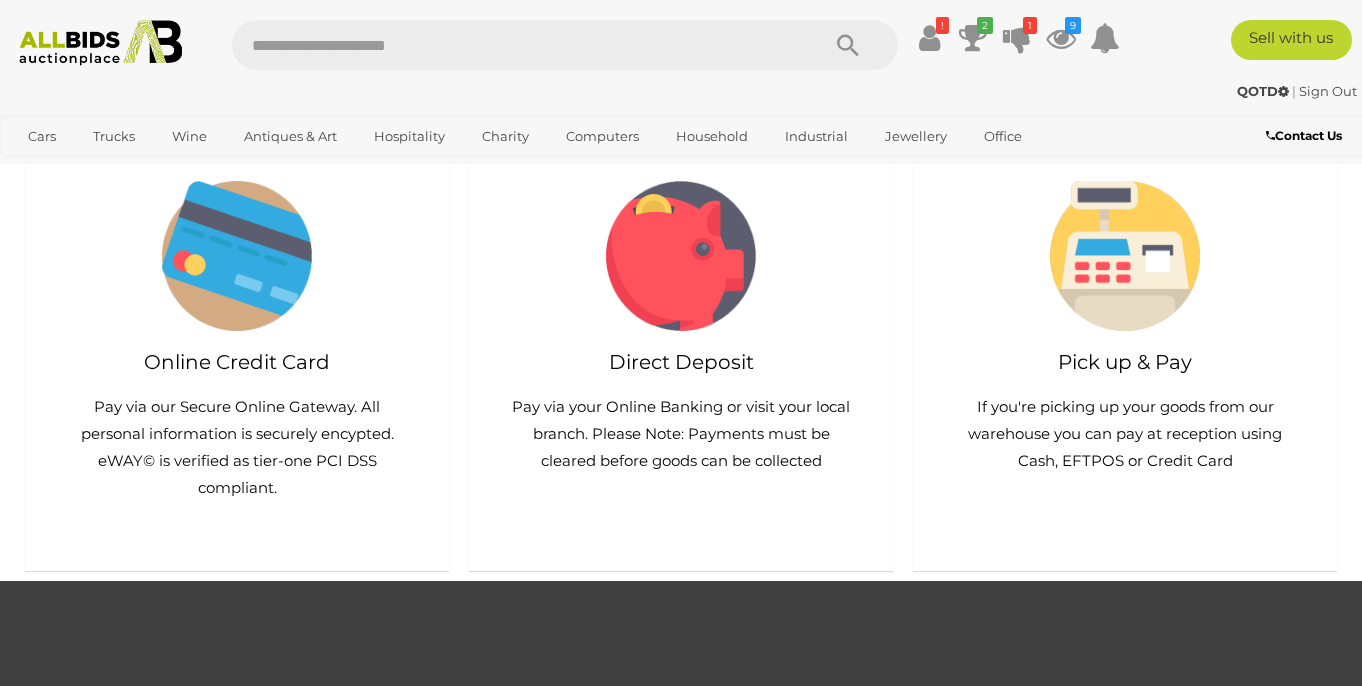 click on "Winning Bid: Three Bays of Metal Shelving" at bounding box center (444, -324) 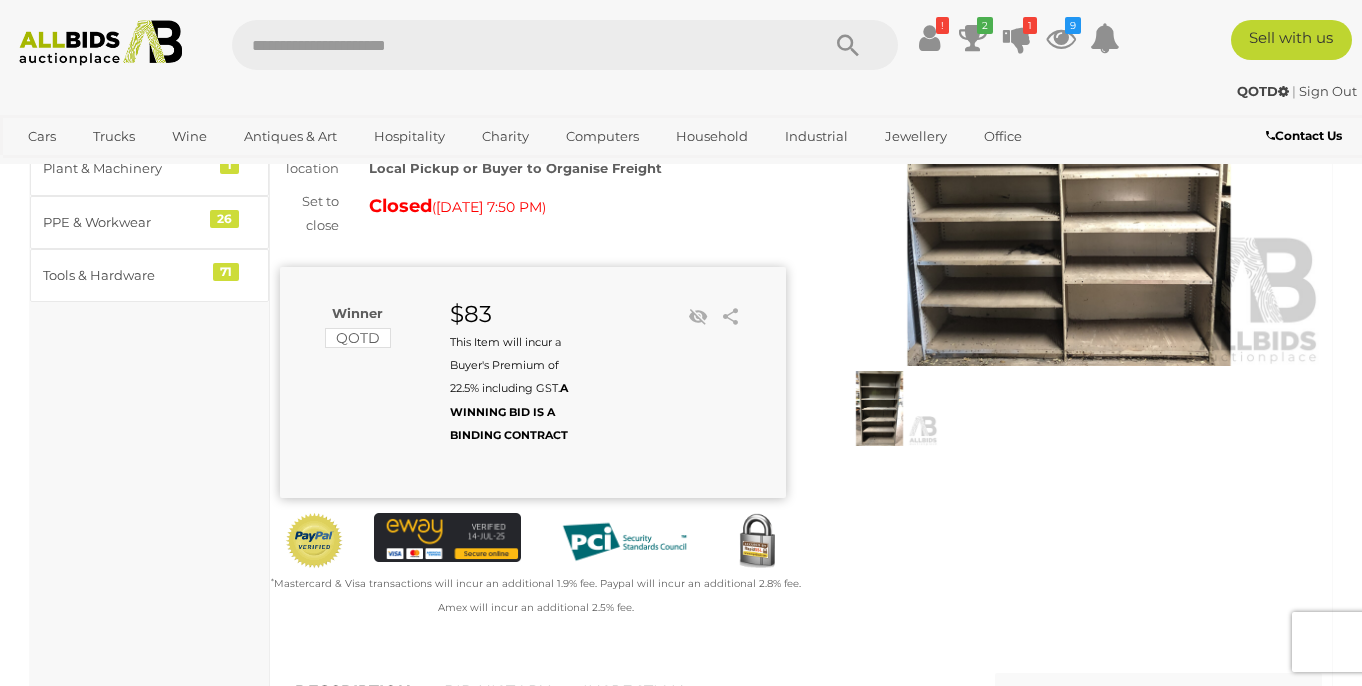 scroll, scrollTop: 232, scrollLeft: 0, axis: vertical 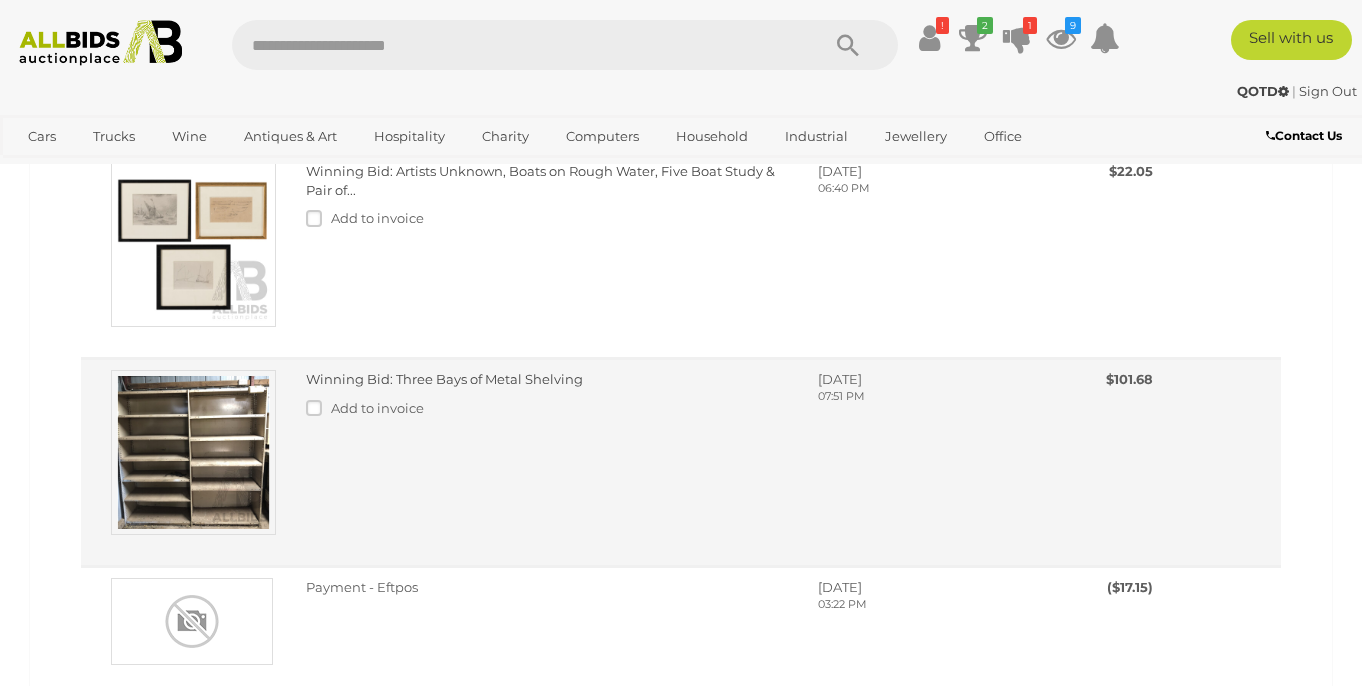 click on "Winning Bid: Three Bays of Metal Shelving" at bounding box center [444, 379] 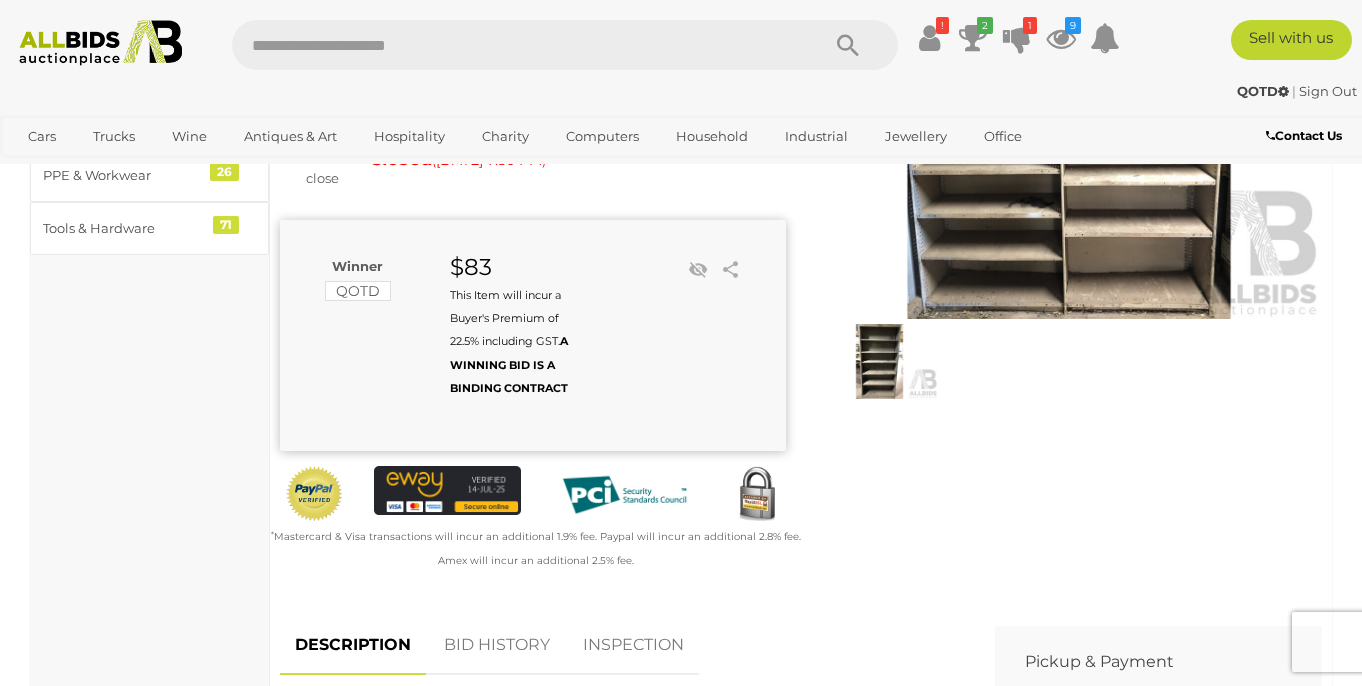 scroll, scrollTop: 0, scrollLeft: 0, axis: both 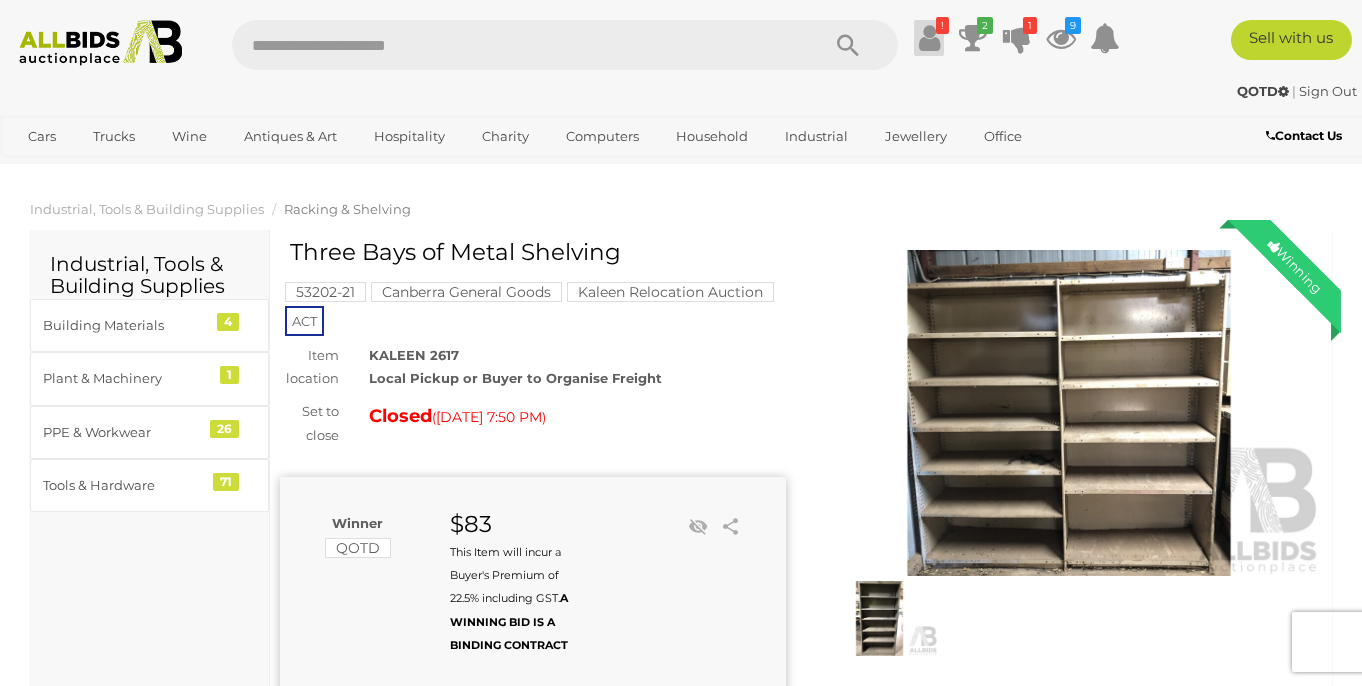 click at bounding box center [929, 38] 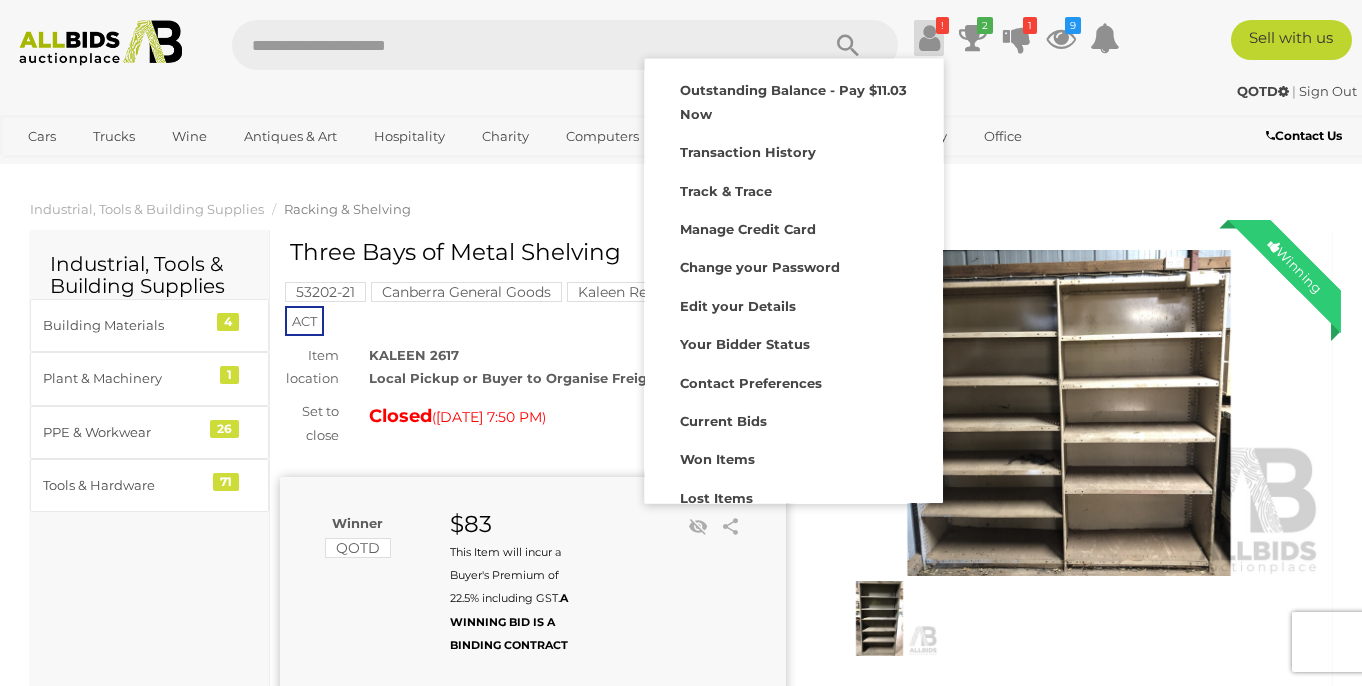 click on "QOTD
|
Sign Out" at bounding box center (681, 91) 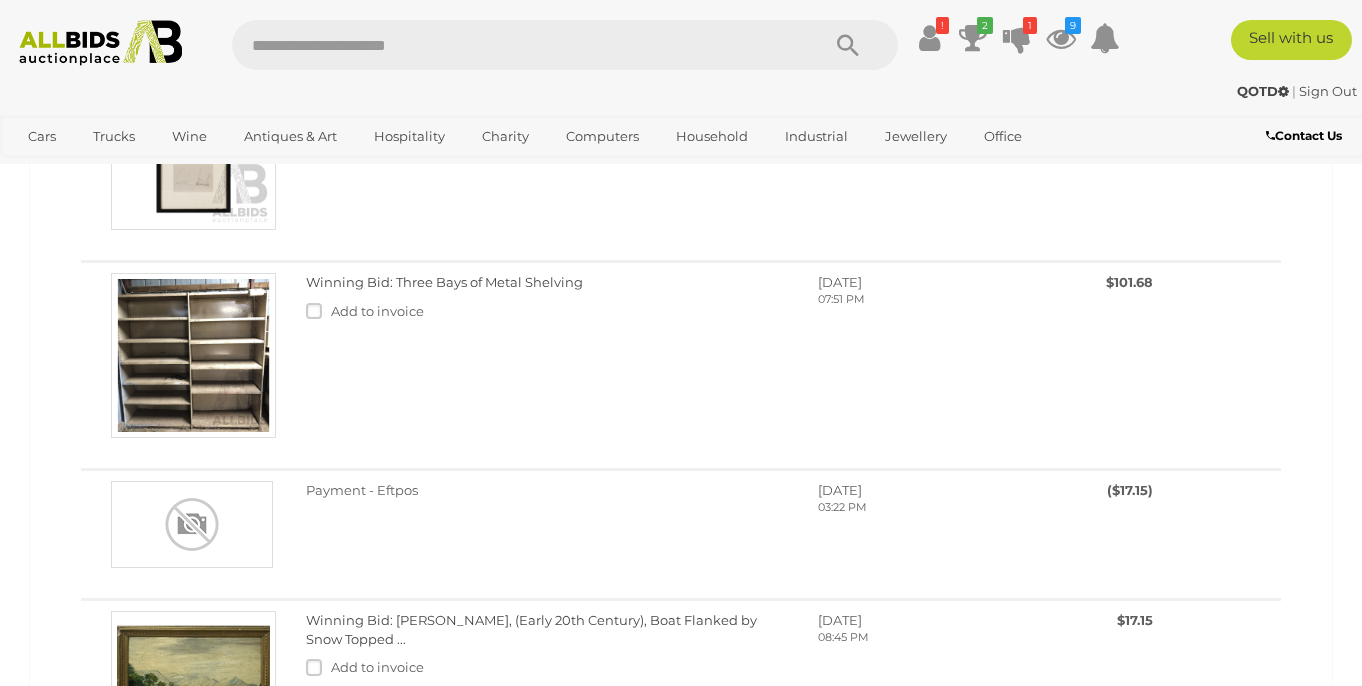 scroll, scrollTop: 2010, scrollLeft: 0, axis: vertical 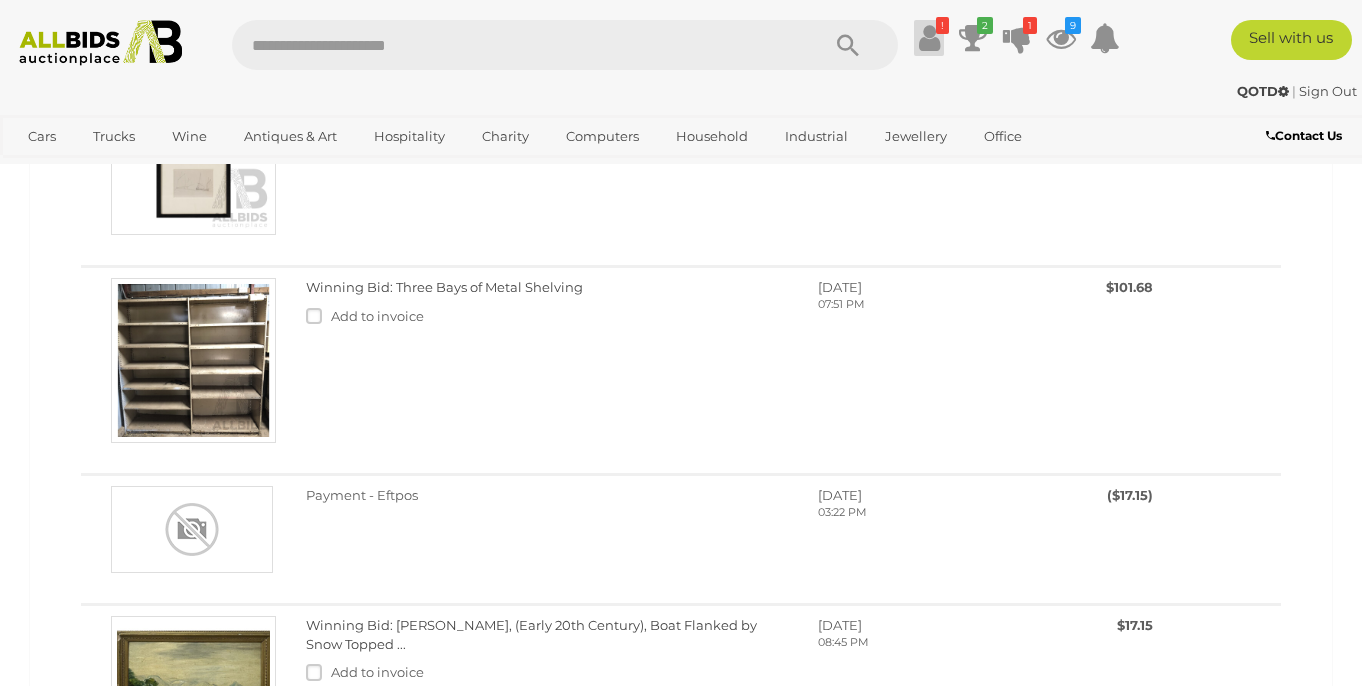 click at bounding box center (929, 38) 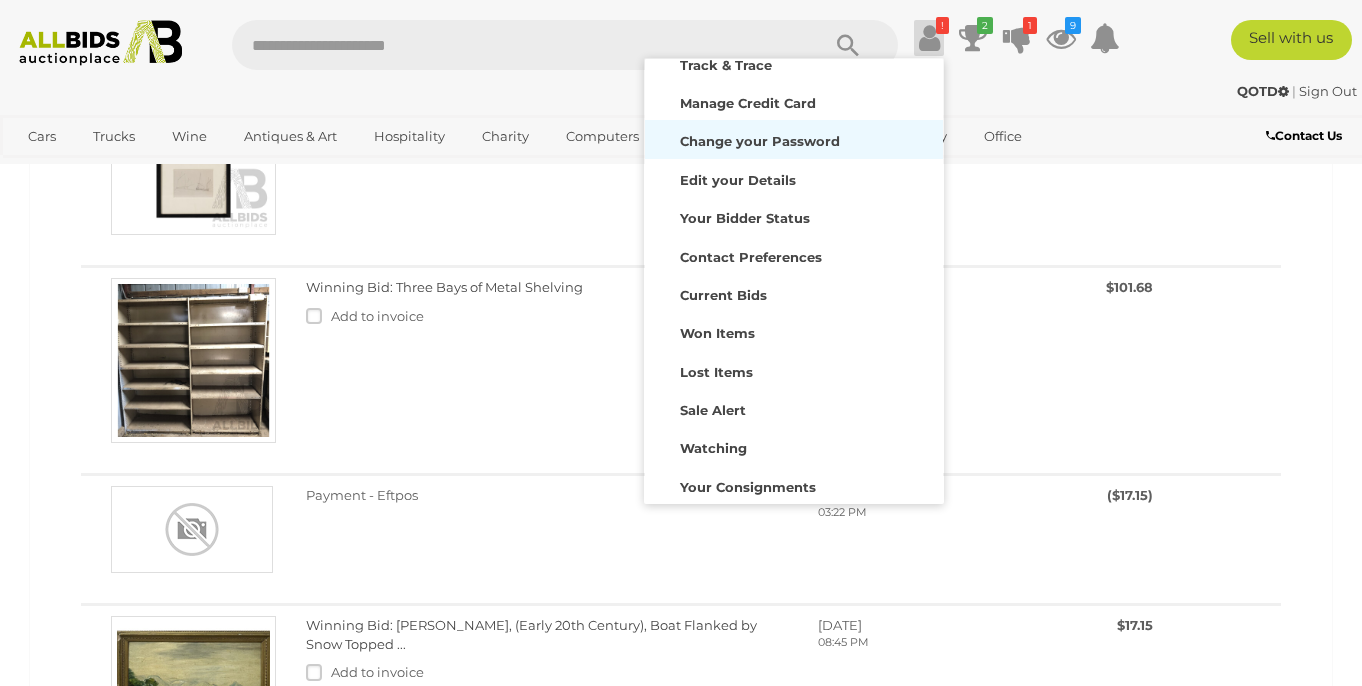 scroll, scrollTop: 127, scrollLeft: 0, axis: vertical 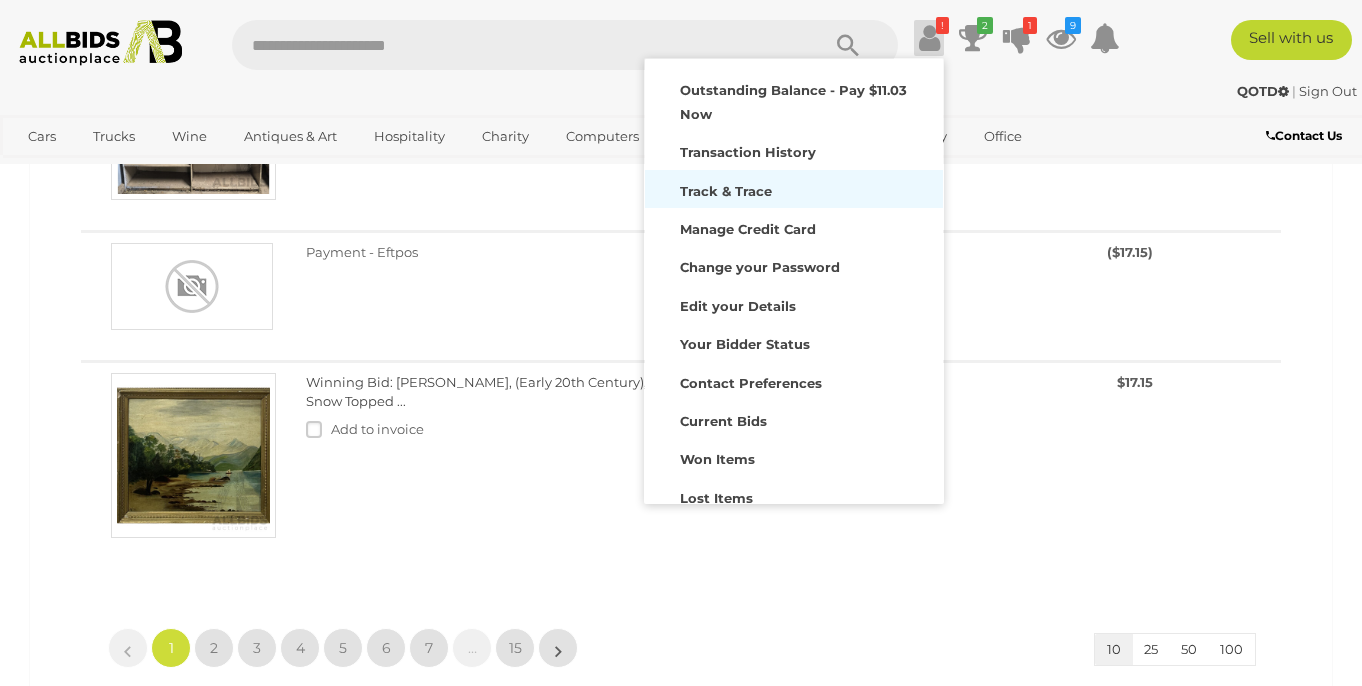 click on "Track & Trace" at bounding box center (726, 191) 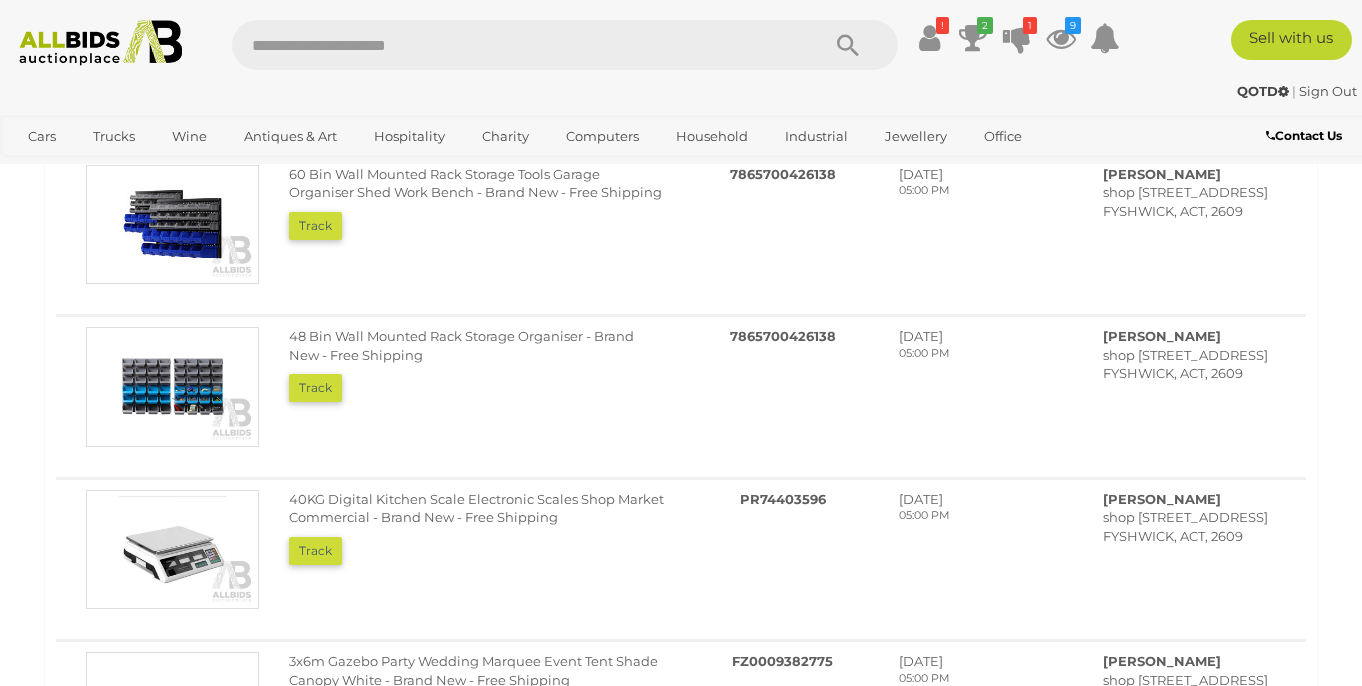 scroll, scrollTop: 541, scrollLeft: 0, axis: vertical 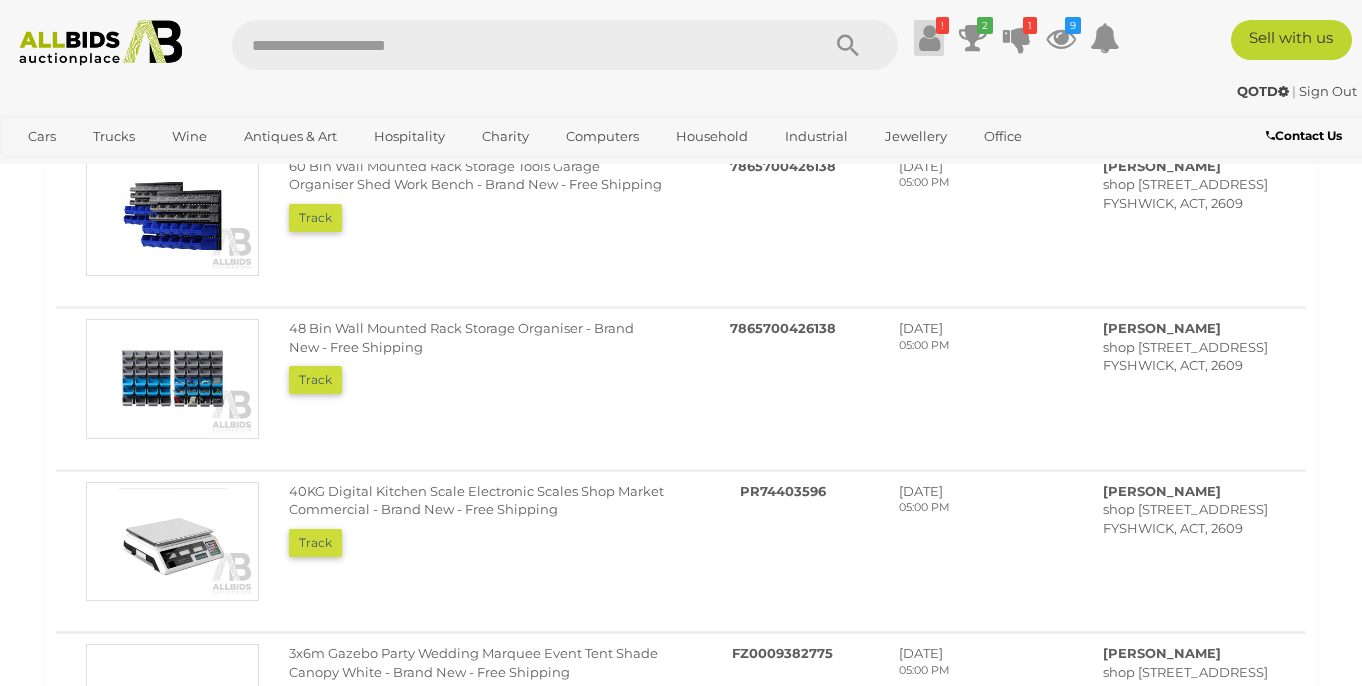 click at bounding box center [929, 38] 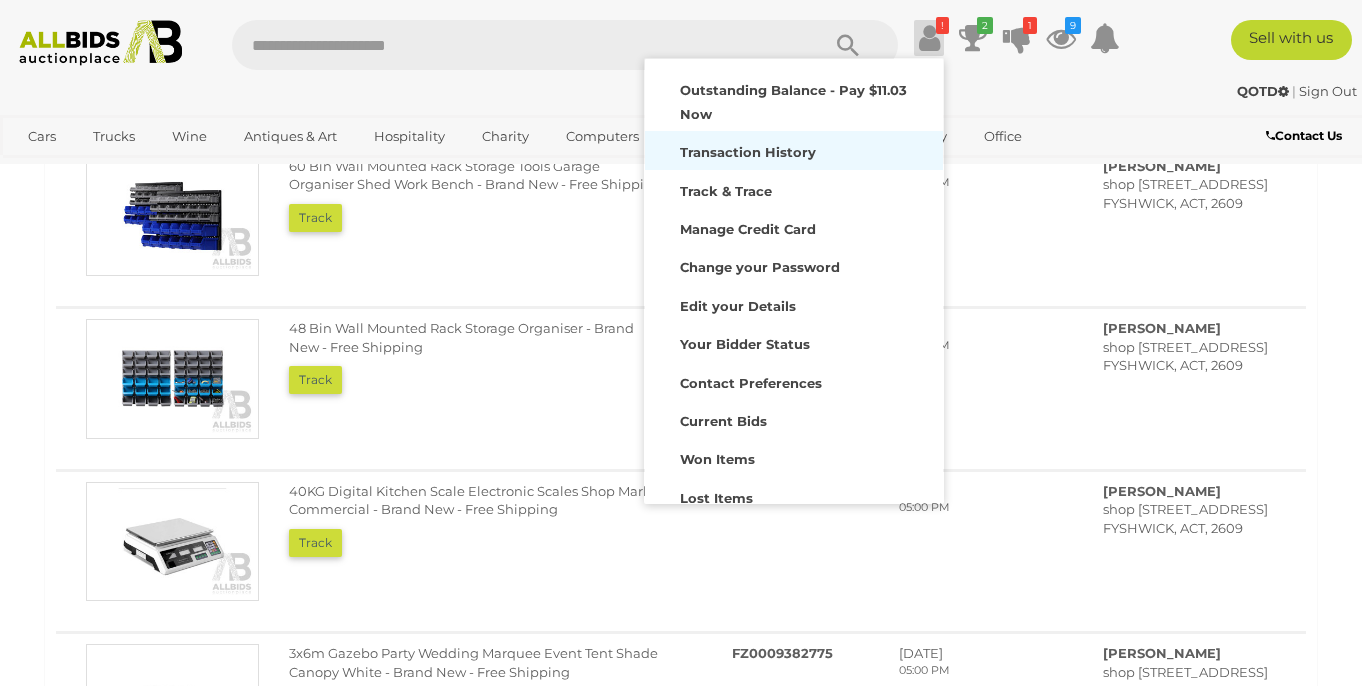 click on "Transaction History" at bounding box center [748, 152] 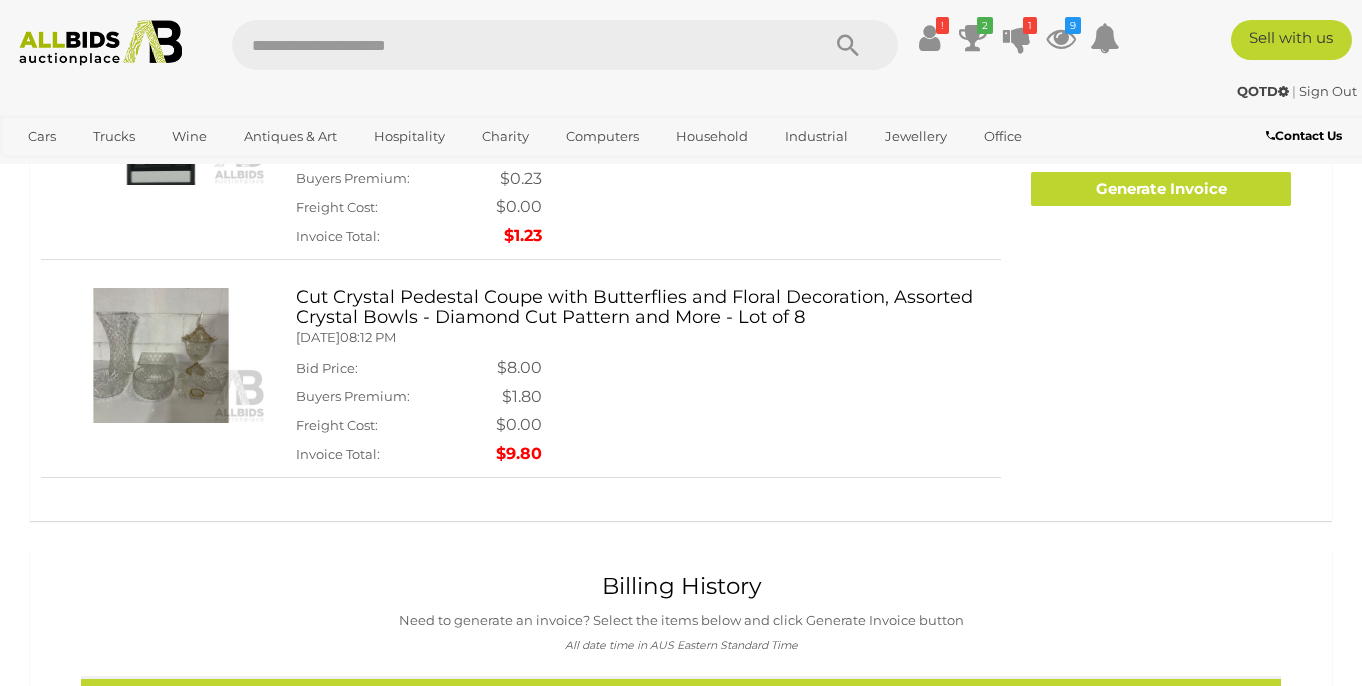 scroll, scrollTop: 0, scrollLeft: 0, axis: both 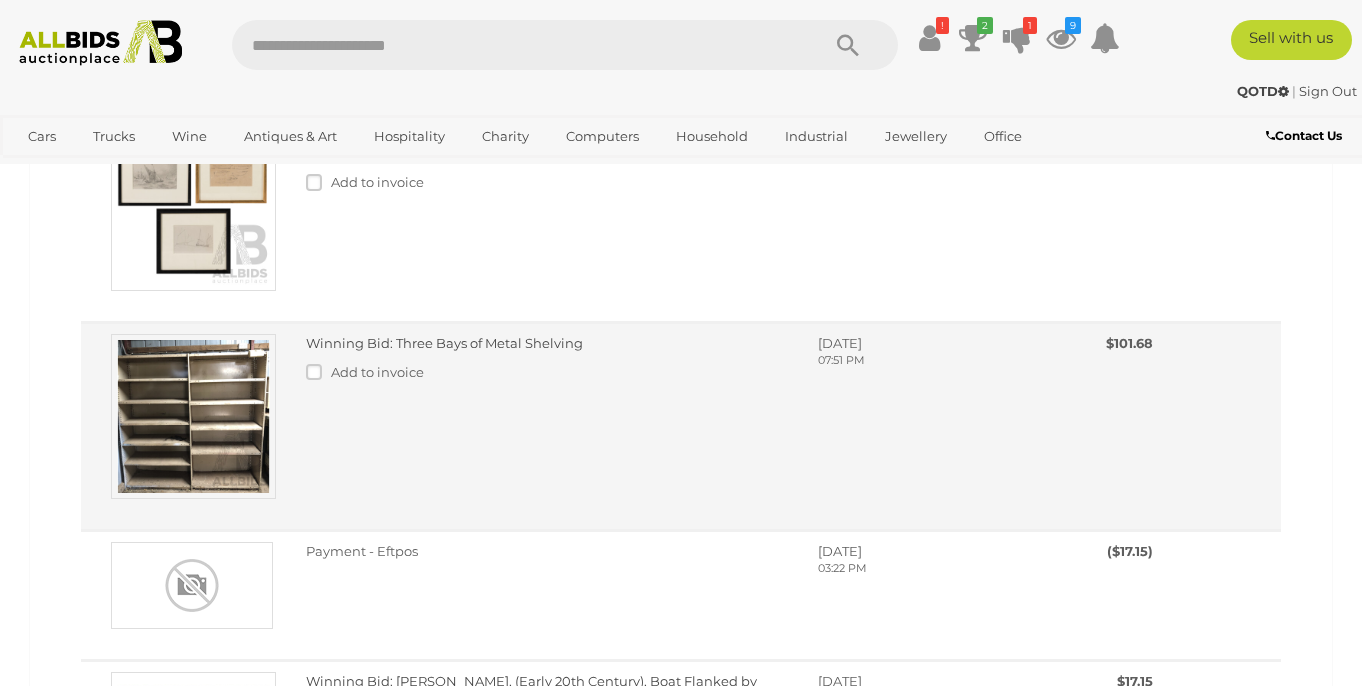 click on "Add to invoice" at bounding box center (547, 372) 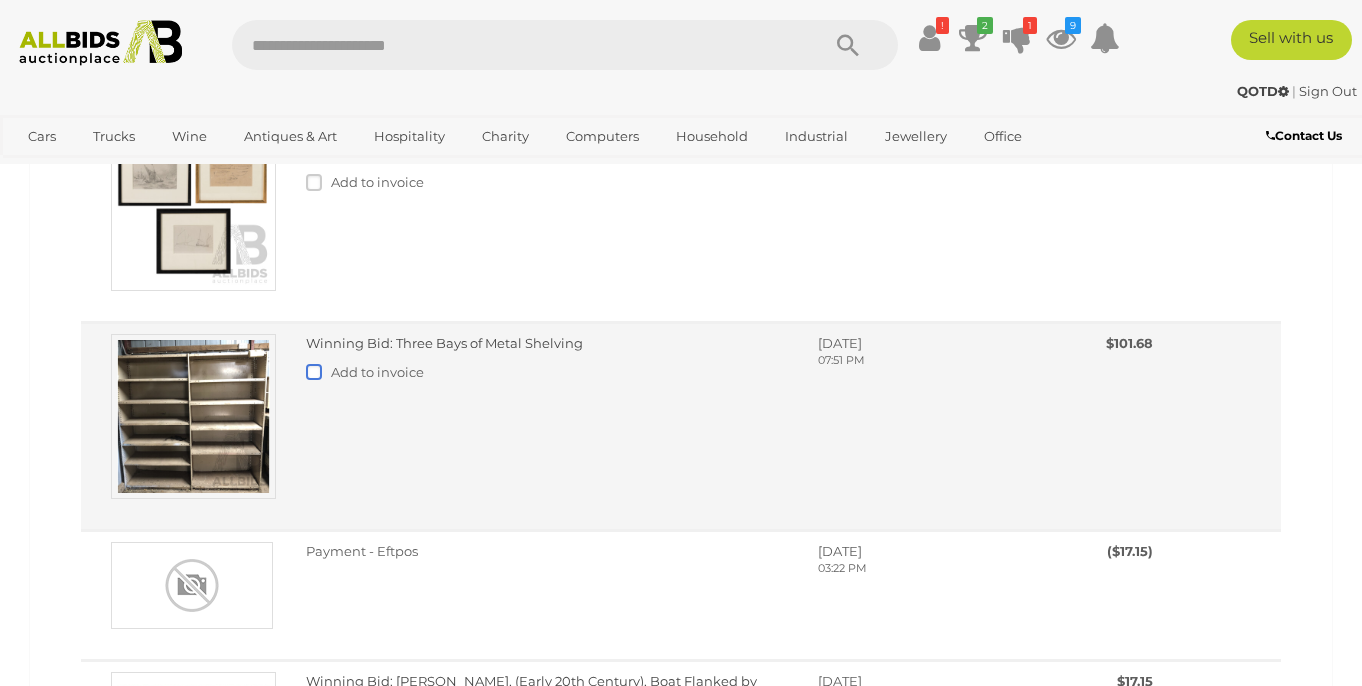 click at bounding box center (318, 372) 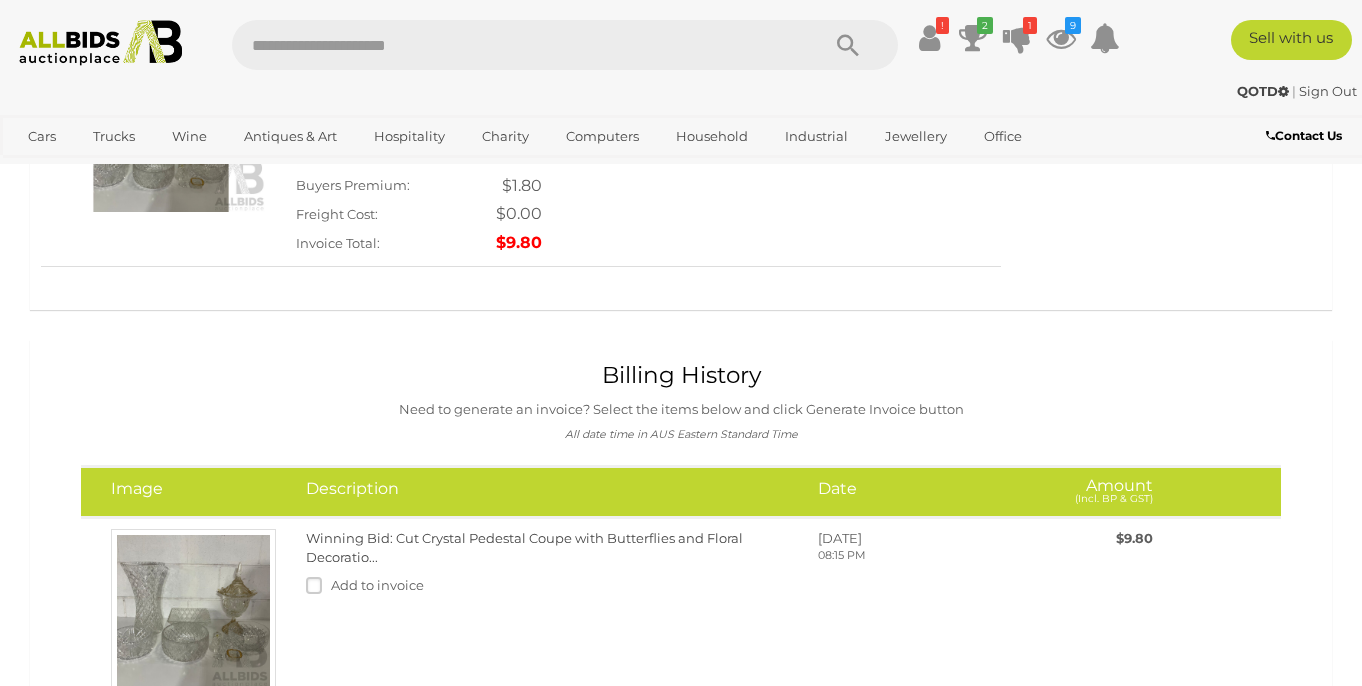 scroll, scrollTop: 117, scrollLeft: 0, axis: vertical 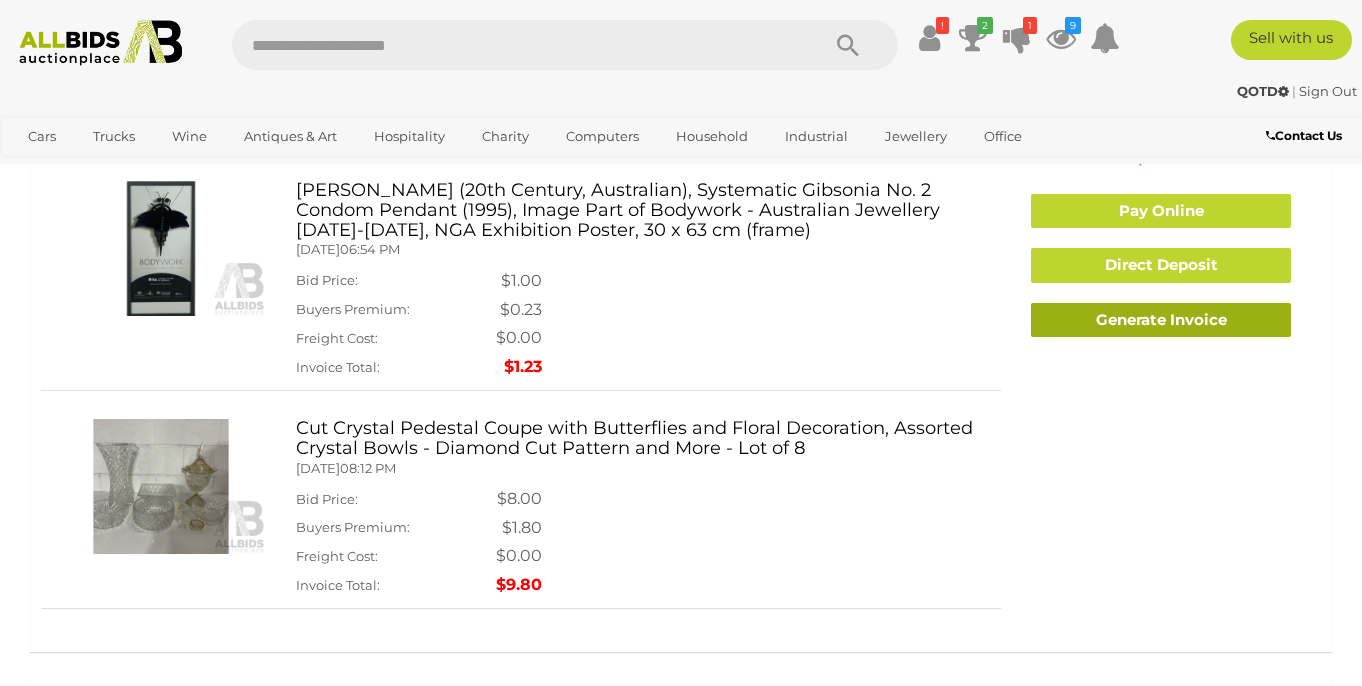 click on "Generate Invoice" at bounding box center (1161, 320) 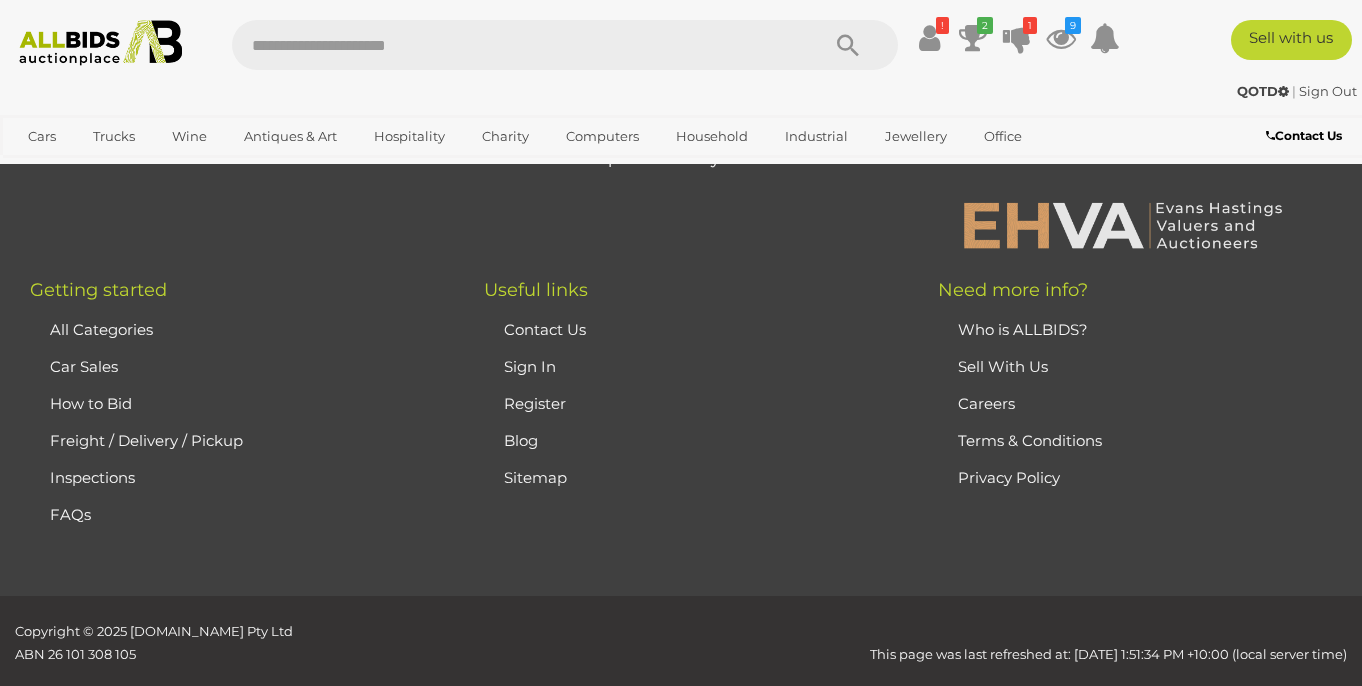 scroll, scrollTop: 3724, scrollLeft: 0, axis: vertical 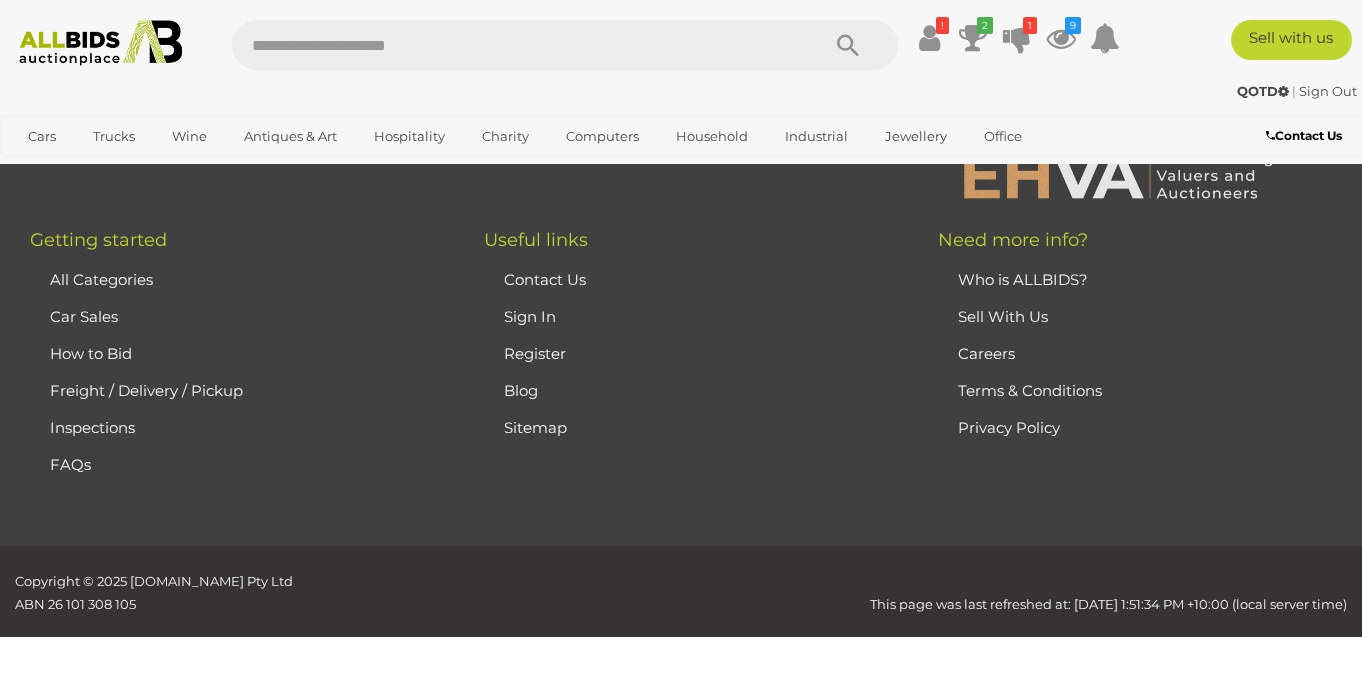 click on "Contact Us" at bounding box center (545, 279) 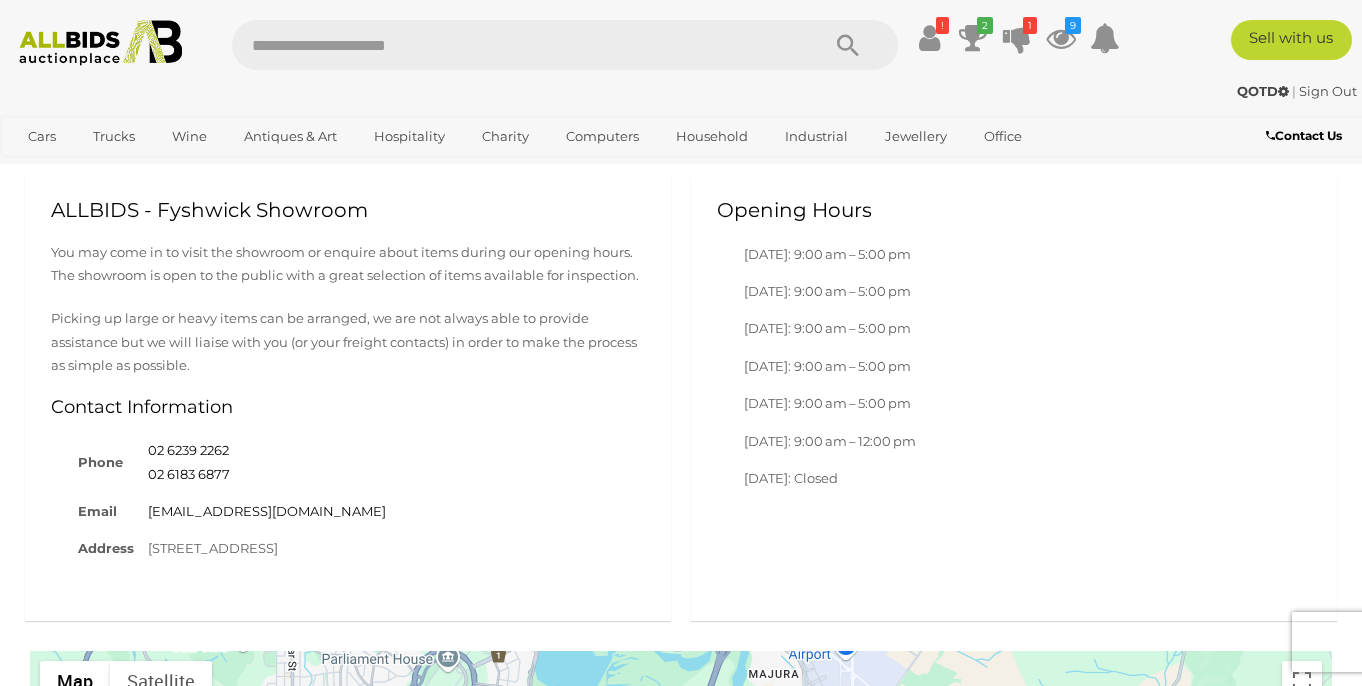 scroll, scrollTop: 1109, scrollLeft: 0, axis: vertical 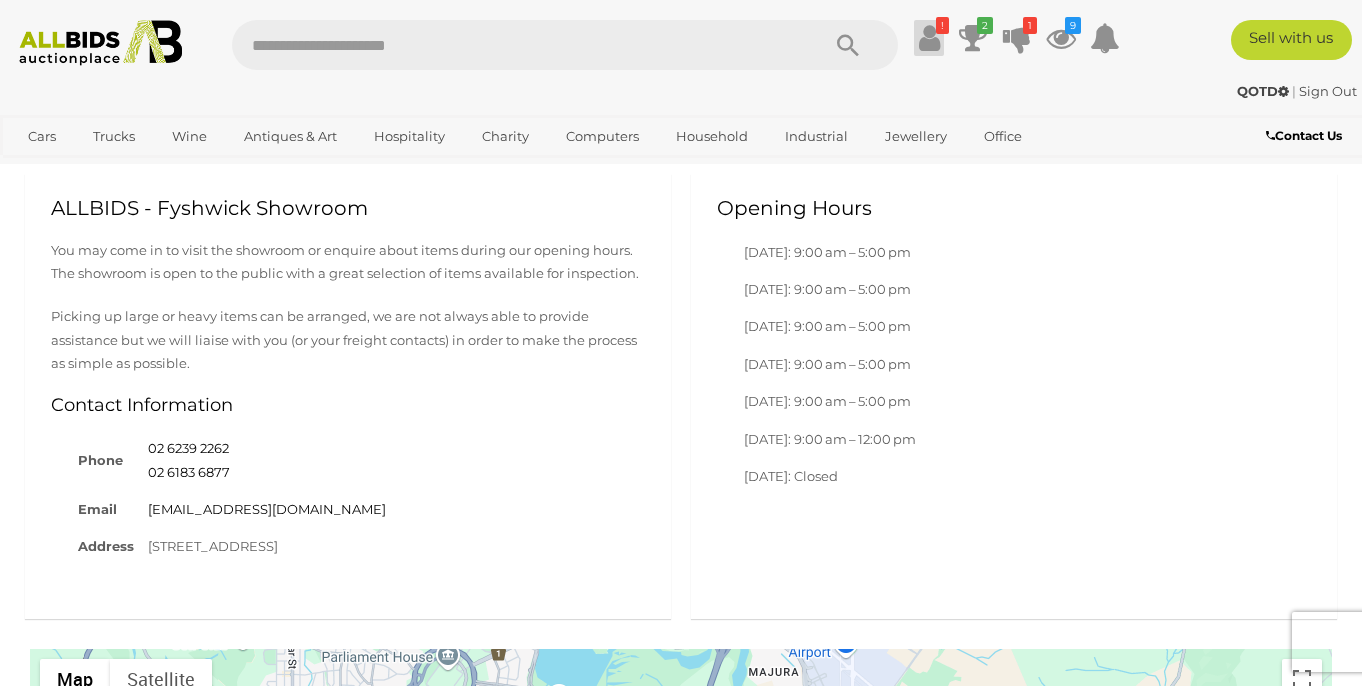 click at bounding box center [929, 38] 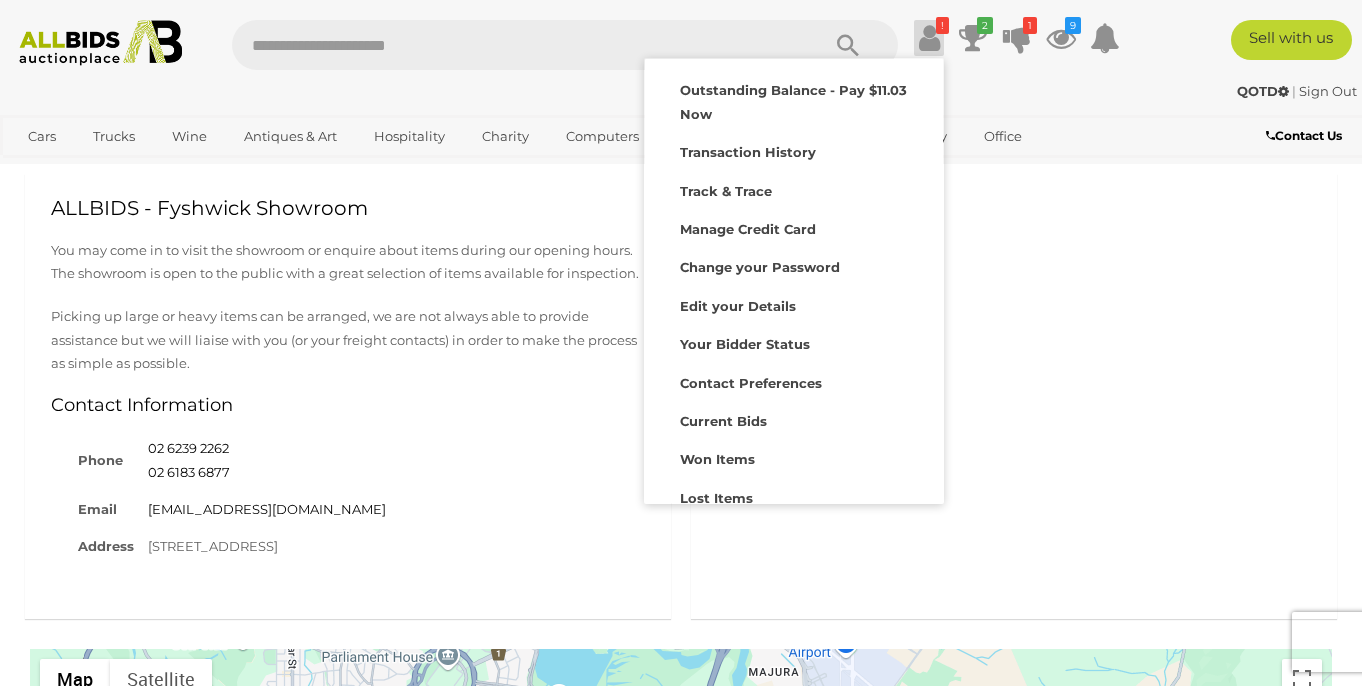click at bounding box center (929, 38) 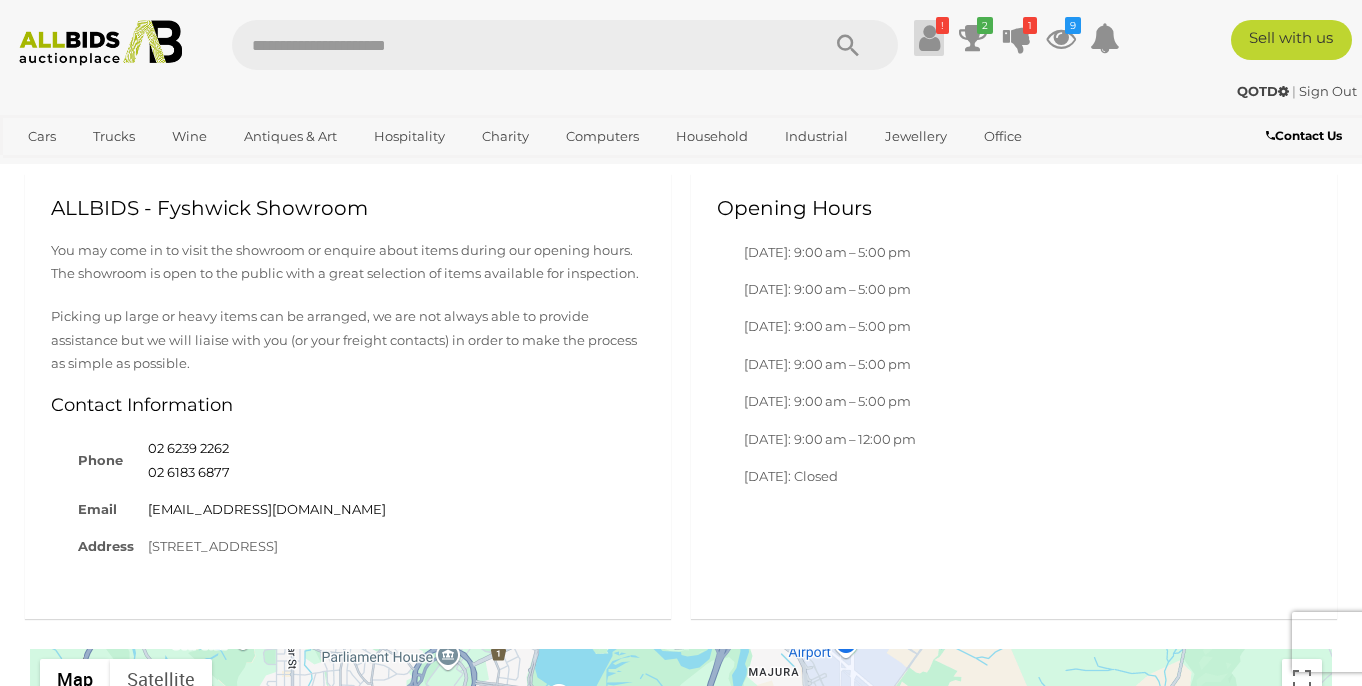 click at bounding box center (929, 38) 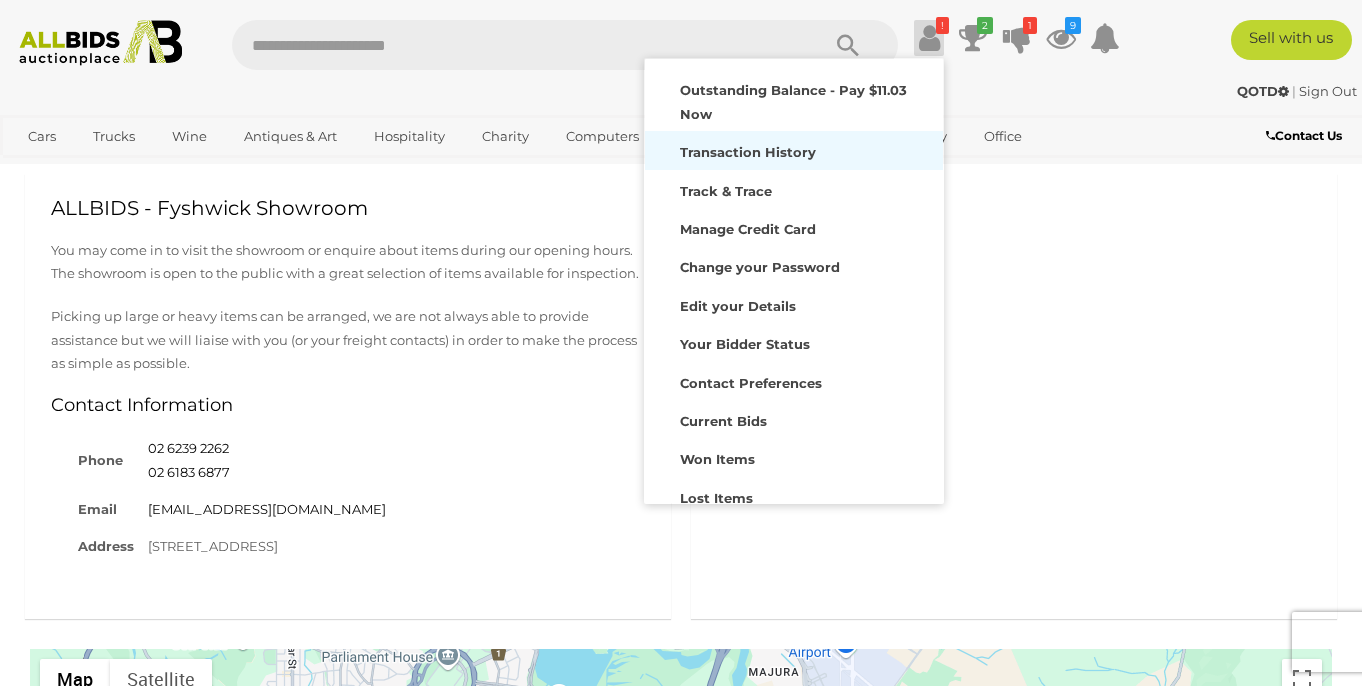 click on "Transaction History" at bounding box center [794, 150] 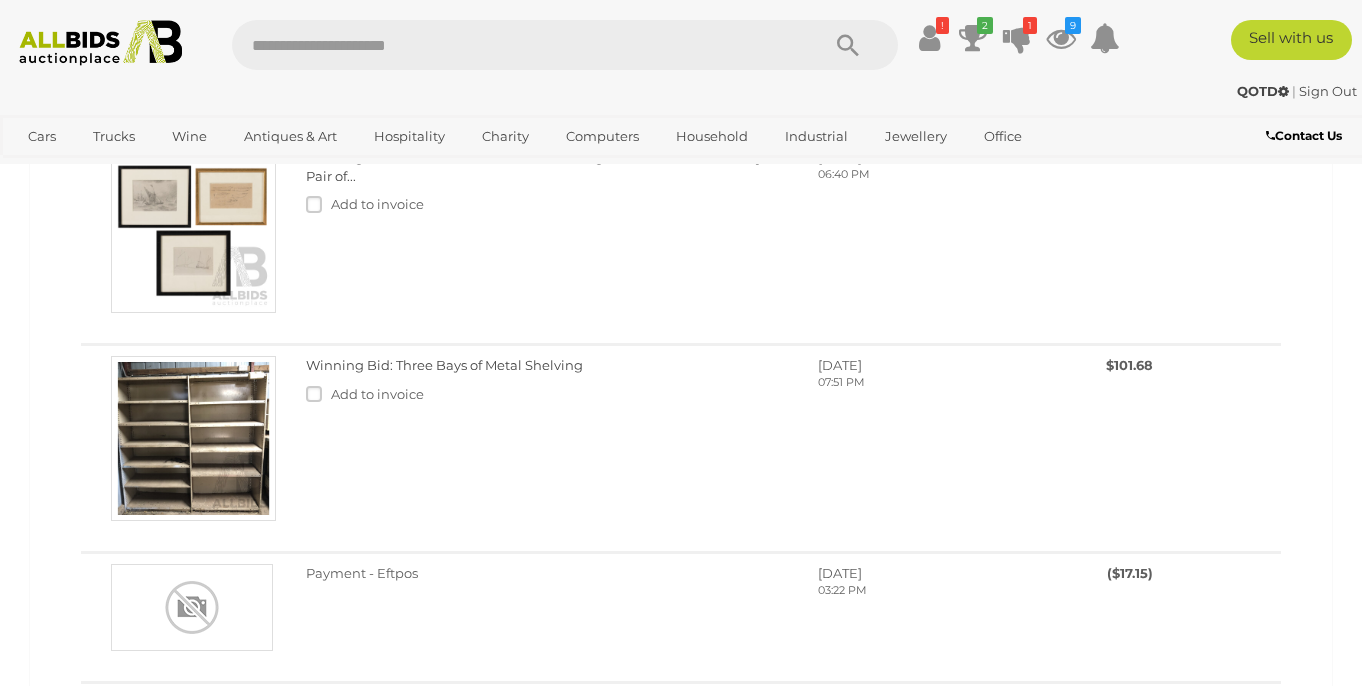 scroll, scrollTop: 1936, scrollLeft: 0, axis: vertical 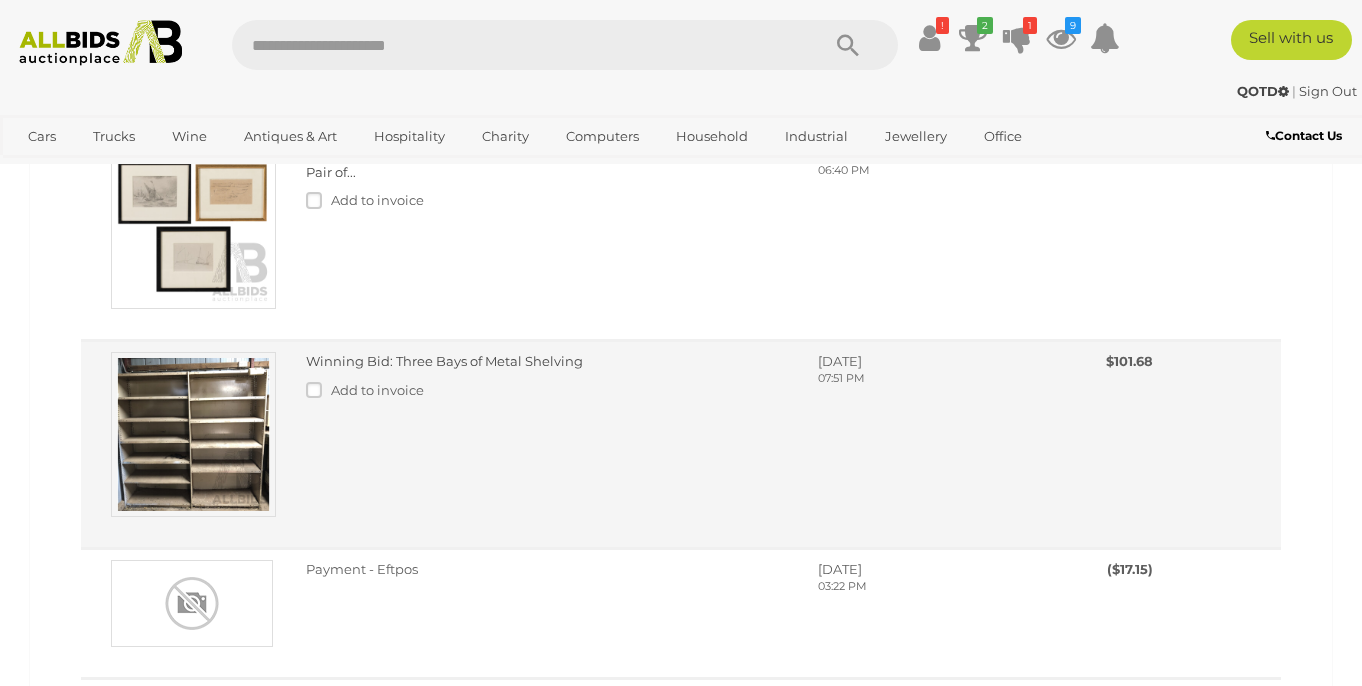 click on "Add to invoice" at bounding box center (547, 390) 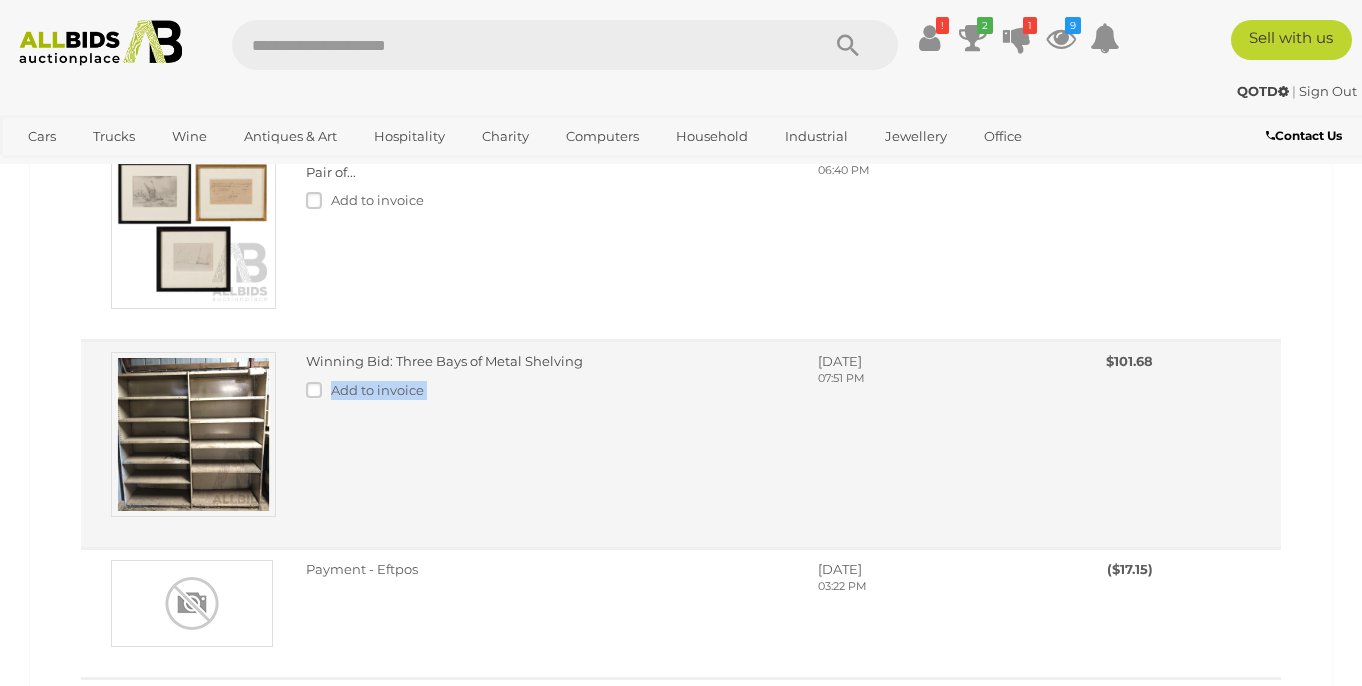 click on "Add to invoice" at bounding box center (547, 390) 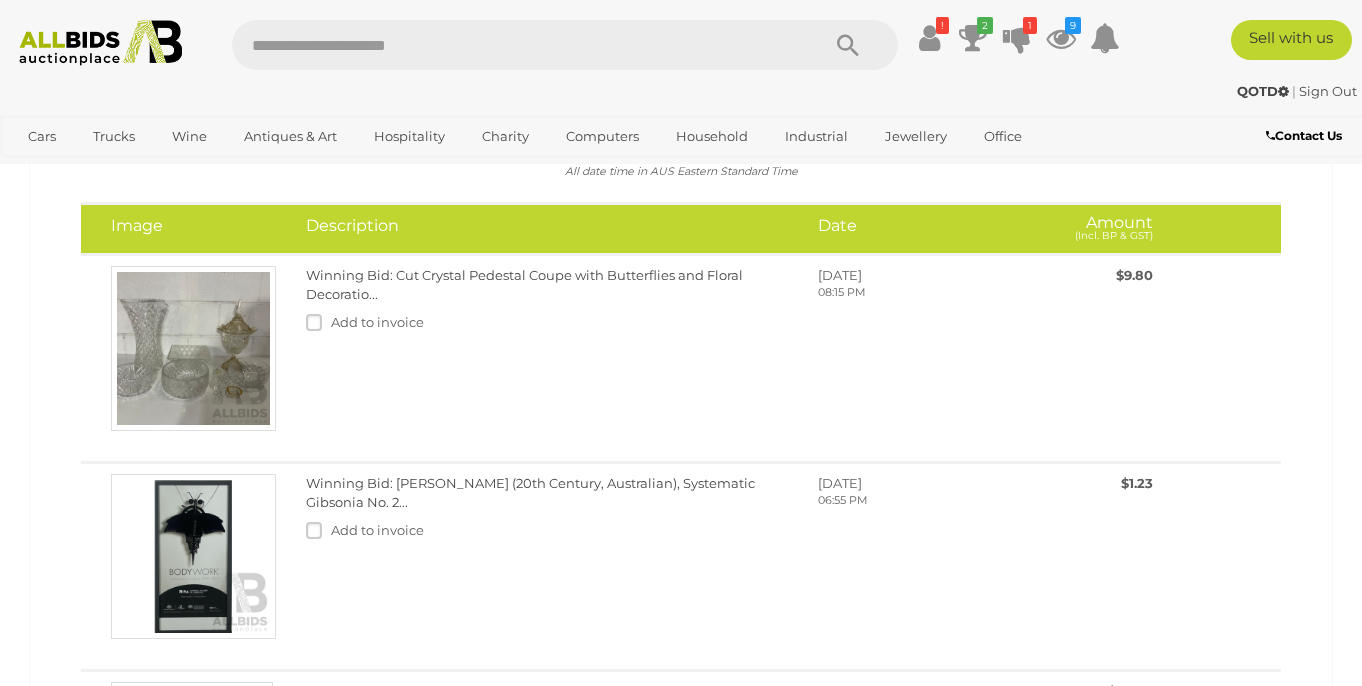 scroll, scrollTop: 707, scrollLeft: 0, axis: vertical 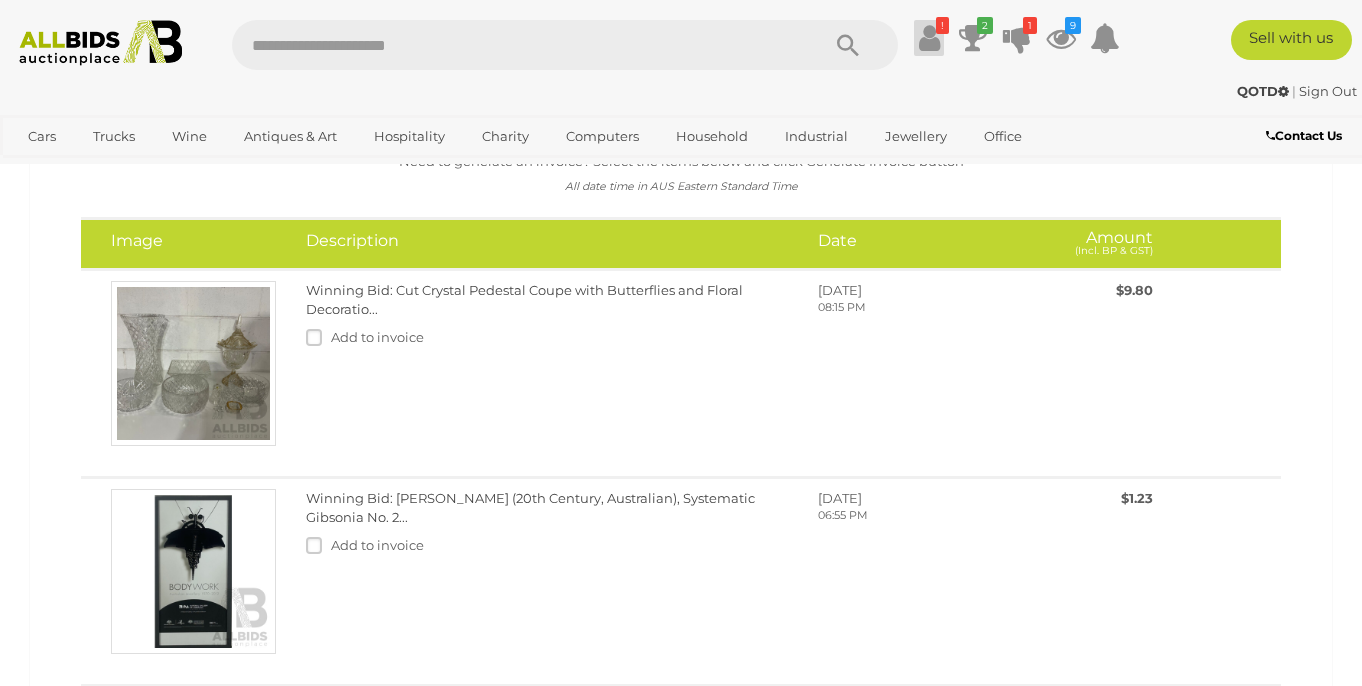 click on "!" at bounding box center [929, 38] 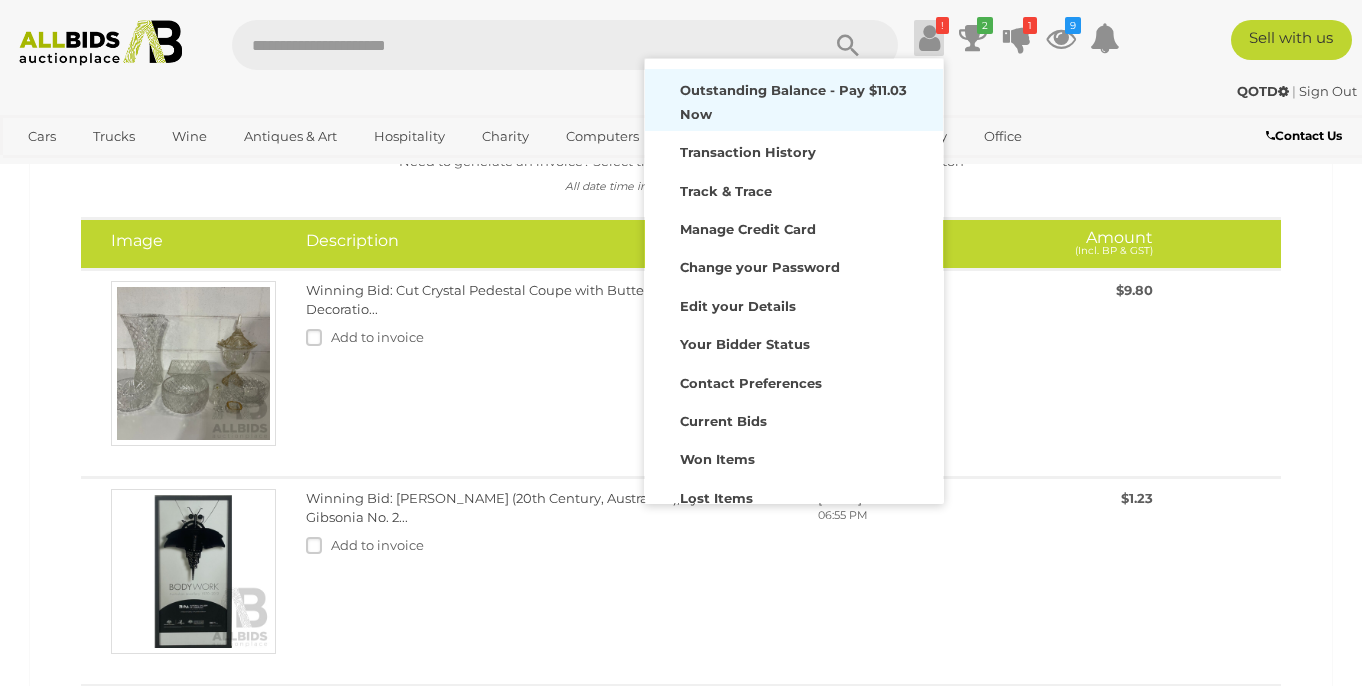 click on "Outstanding Balance - Pay $11.03 Now" at bounding box center [793, 101] 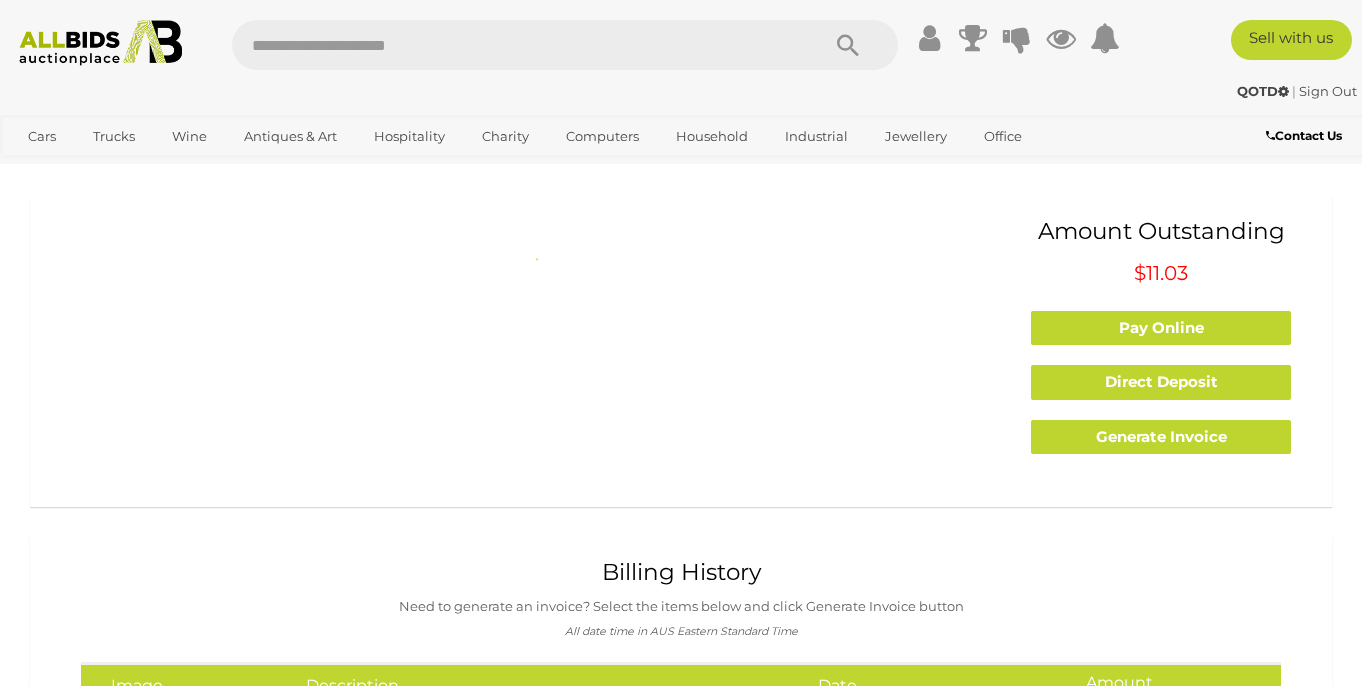 scroll, scrollTop: 0, scrollLeft: 0, axis: both 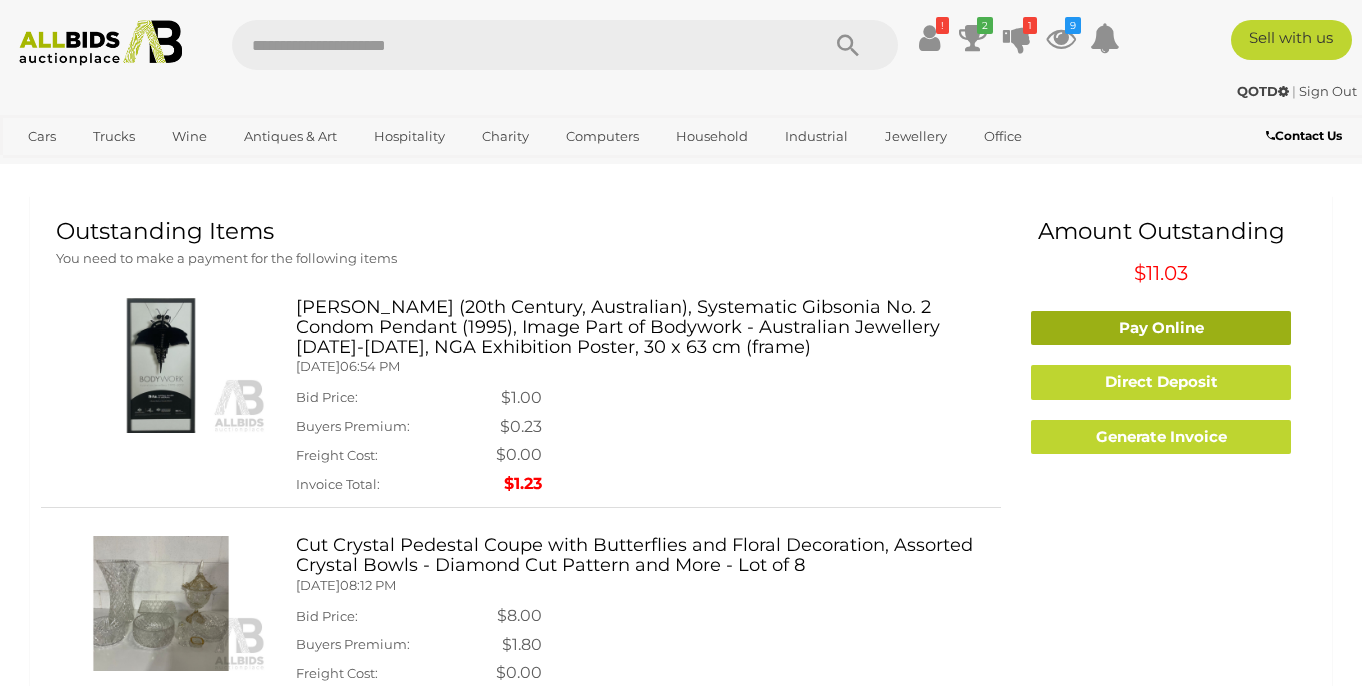click on "Pay Online" at bounding box center [1161, 328] 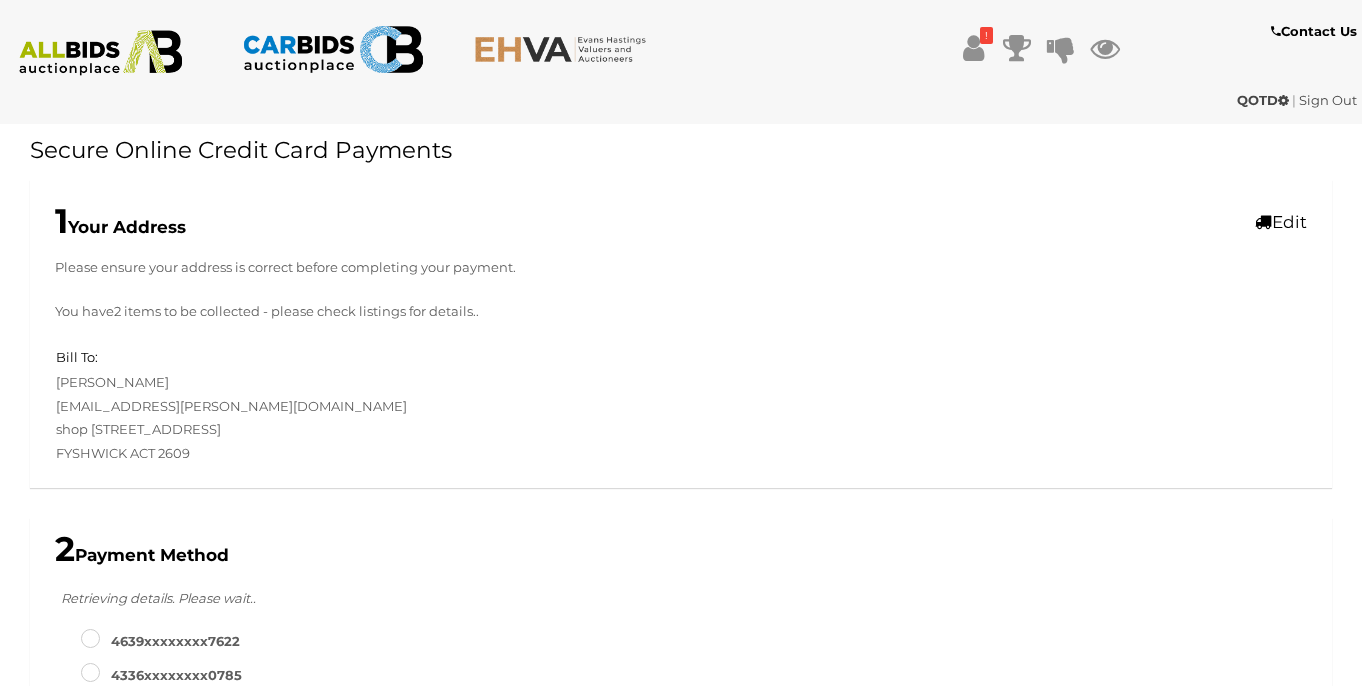scroll, scrollTop: 0, scrollLeft: 0, axis: both 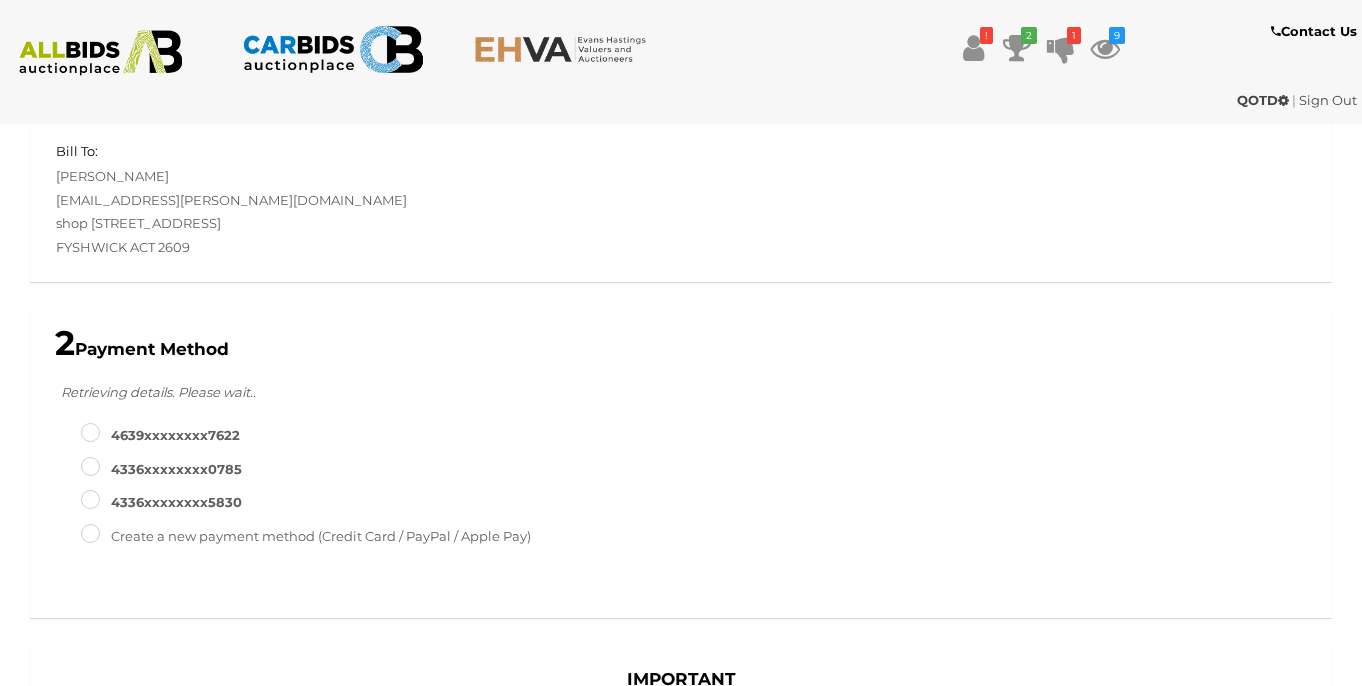 type on "**********" 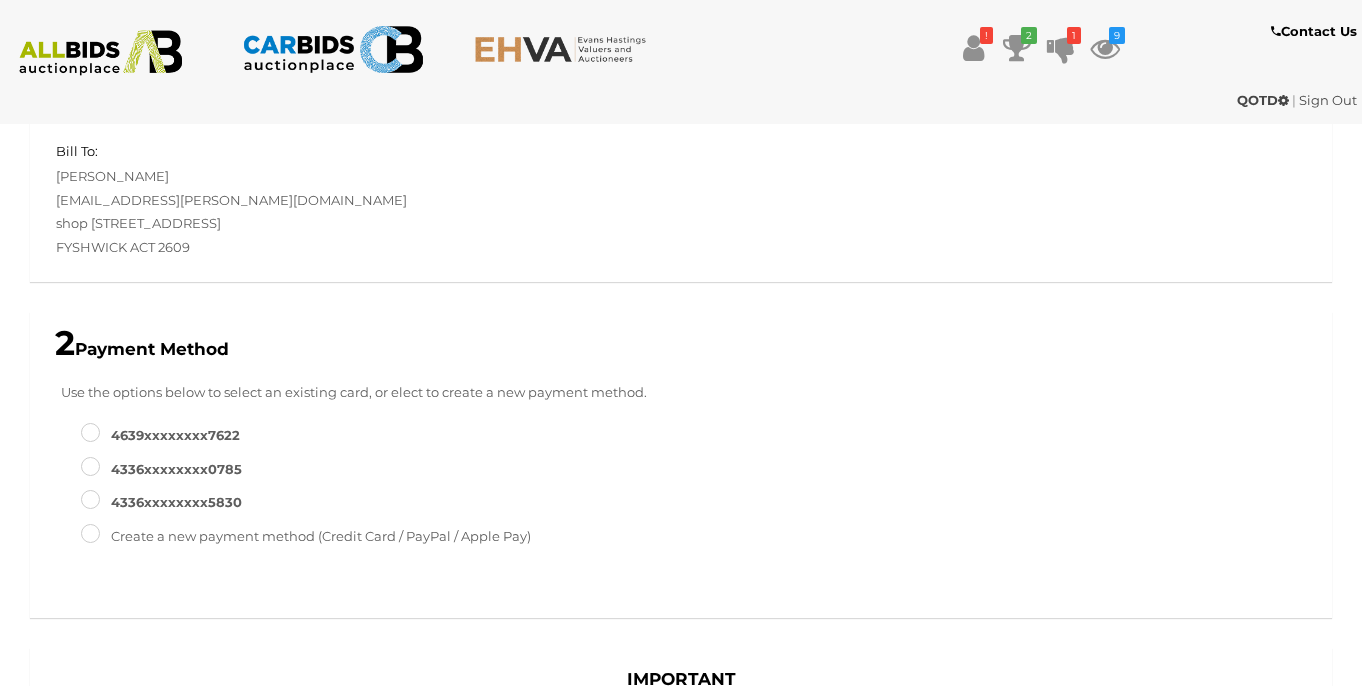 click on "4639XXXXXXXX7622" at bounding box center [160, 435] 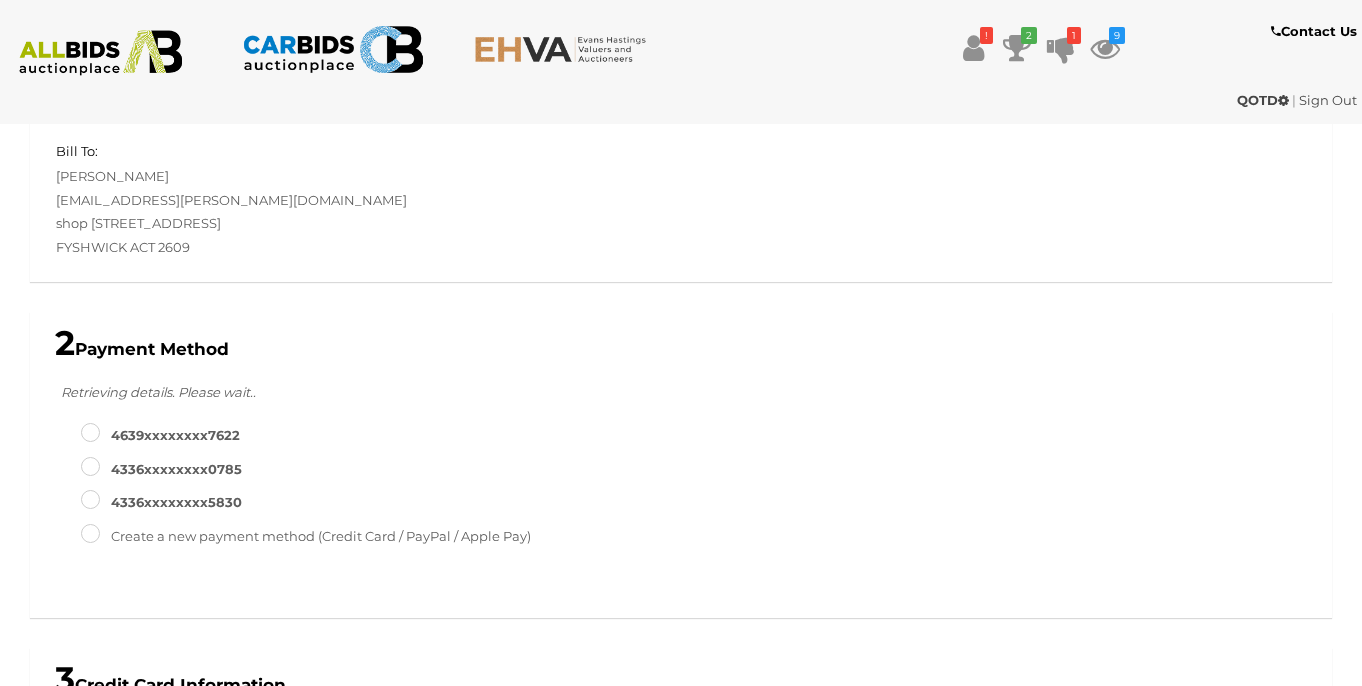 scroll, scrollTop: 654, scrollLeft: 0, axis: vertical 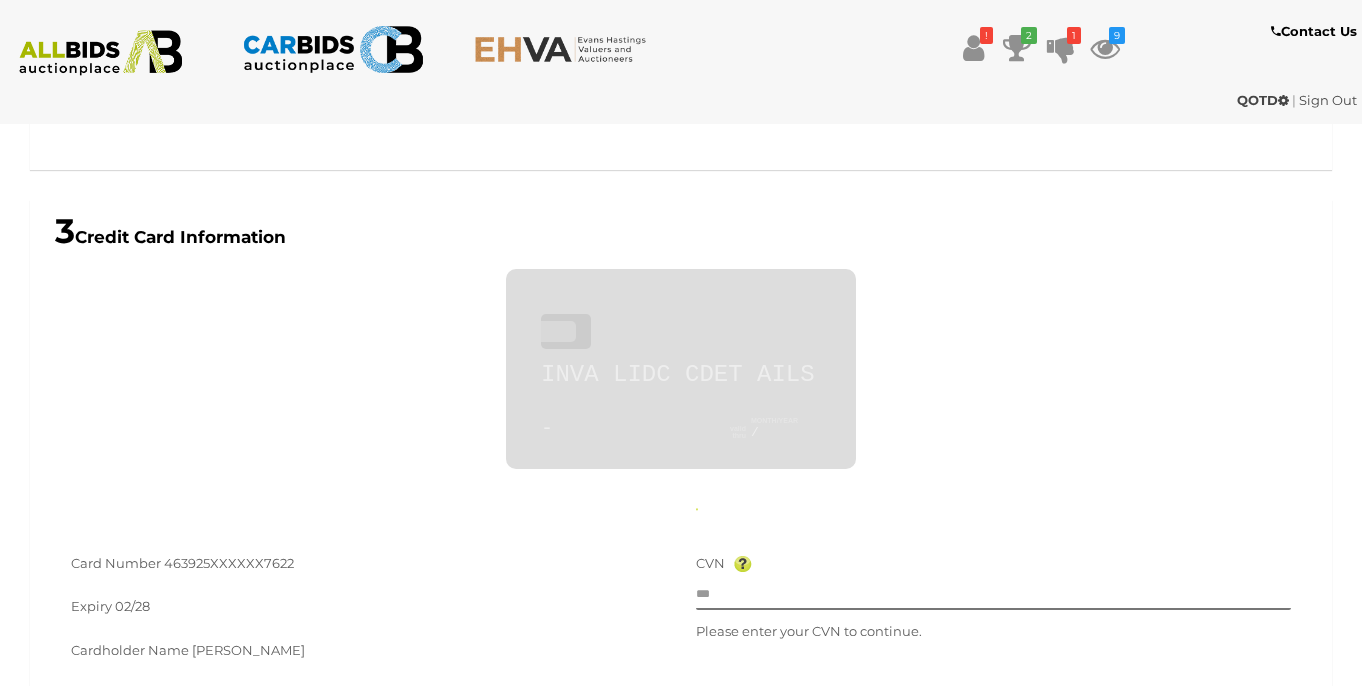 type on "**********" 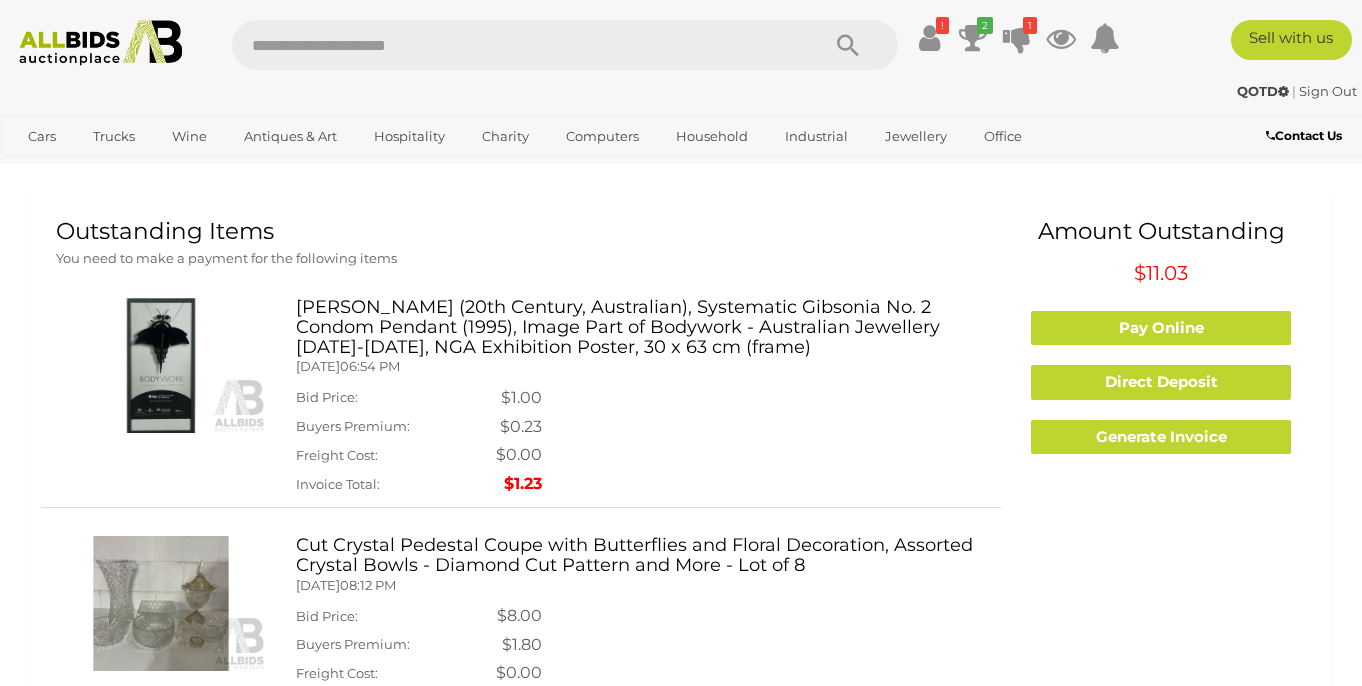 scroll, scrollTop: 0, scrollLeft: 0, axis: both 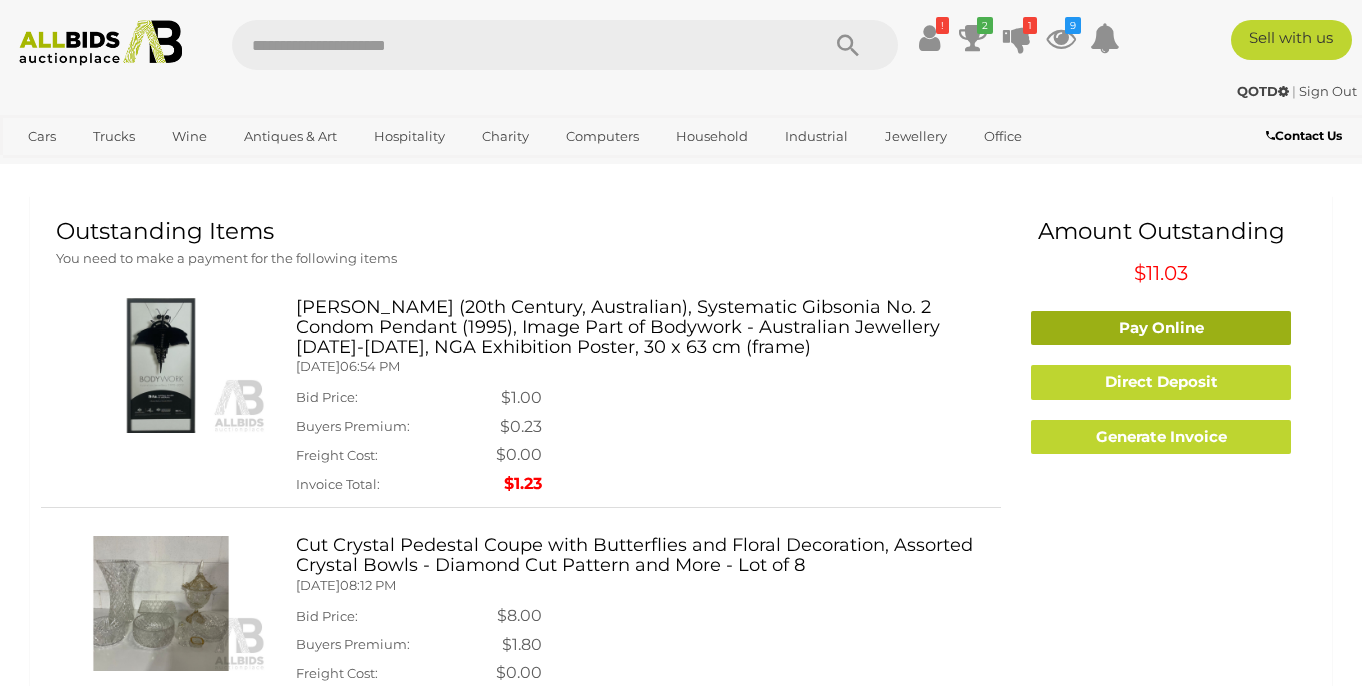 click on "Pay Online" at bounding box center [1161, 328] 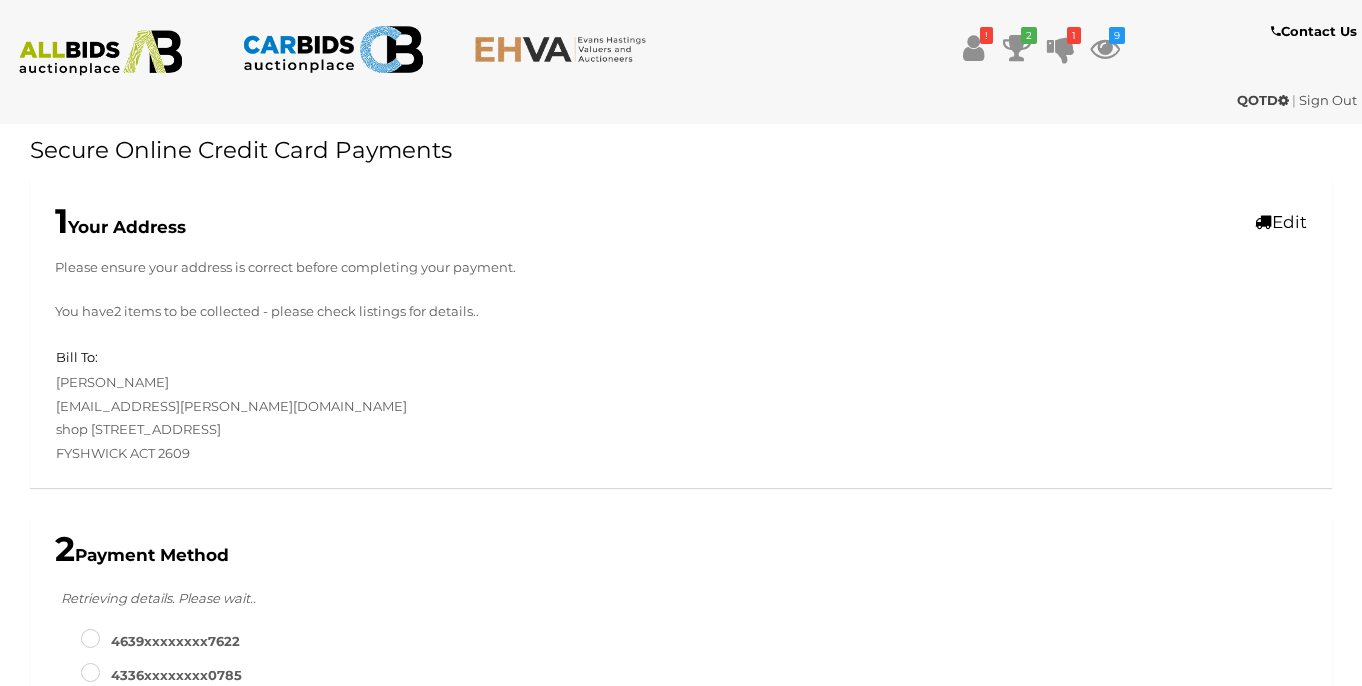 scroll, scrollTop: 0, scrollLeft: 0, axis: both 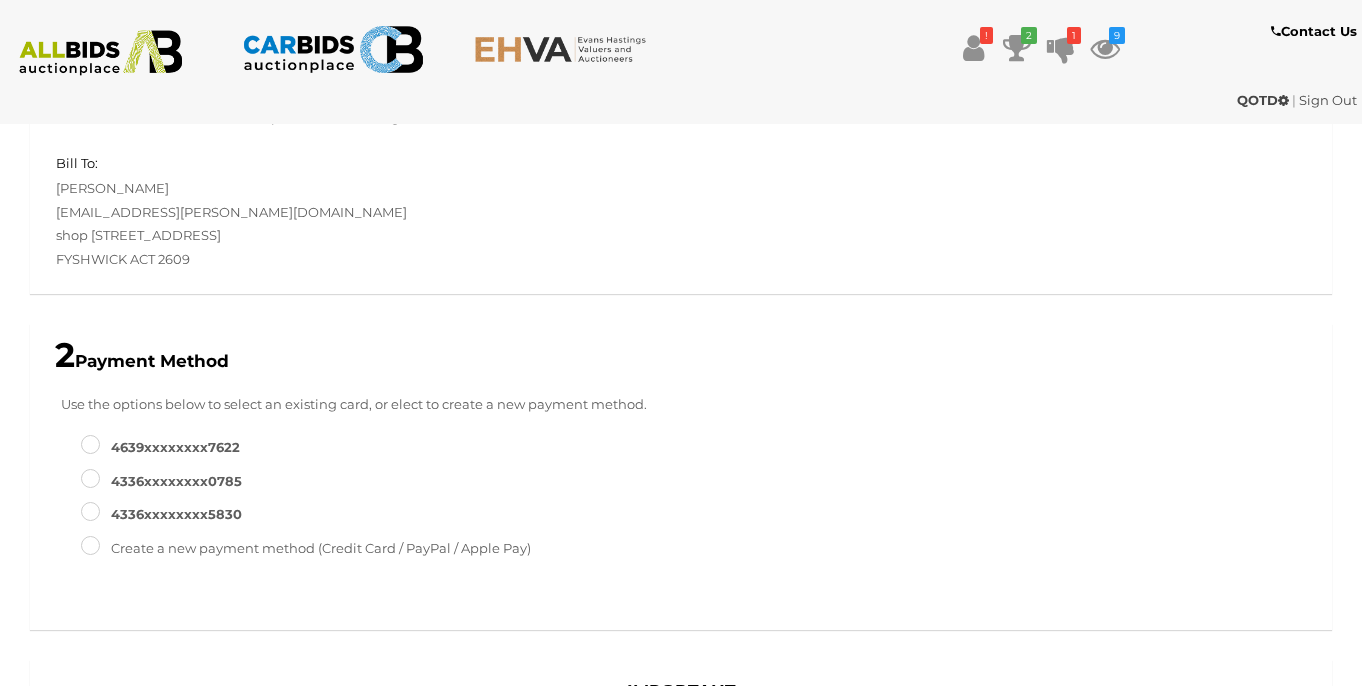 click on "Create a new payment method (Credit Card / PayPal / Apple Pay)" at bounding box center [306, 548] 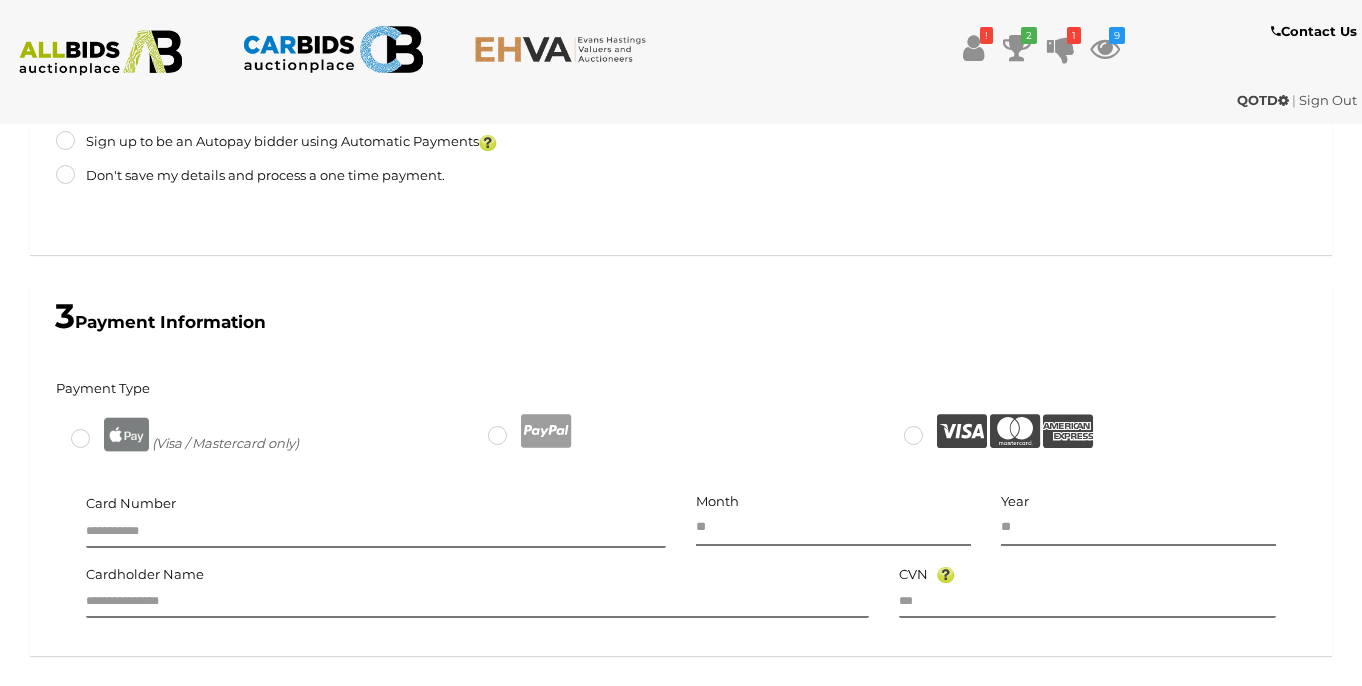 scroll, scrollTop: 899, scrollLeft: 0, axis: vertical 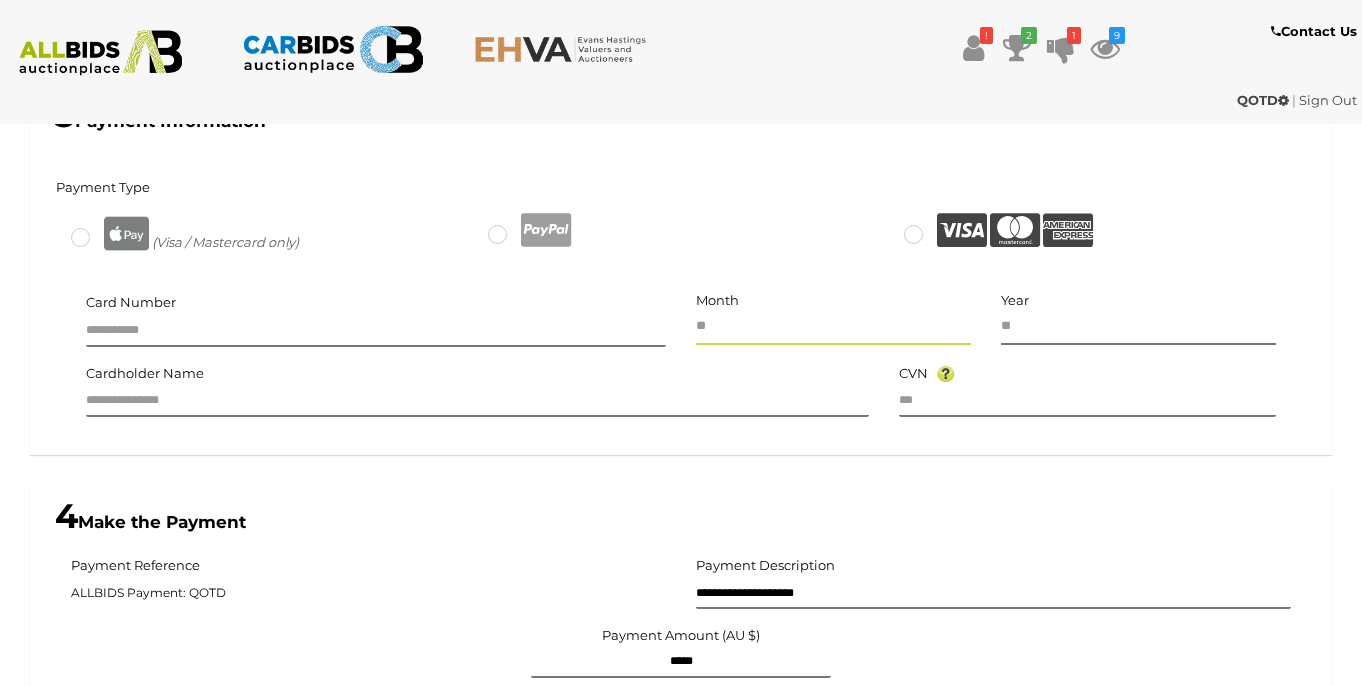 click at bounding box center (833, 327) 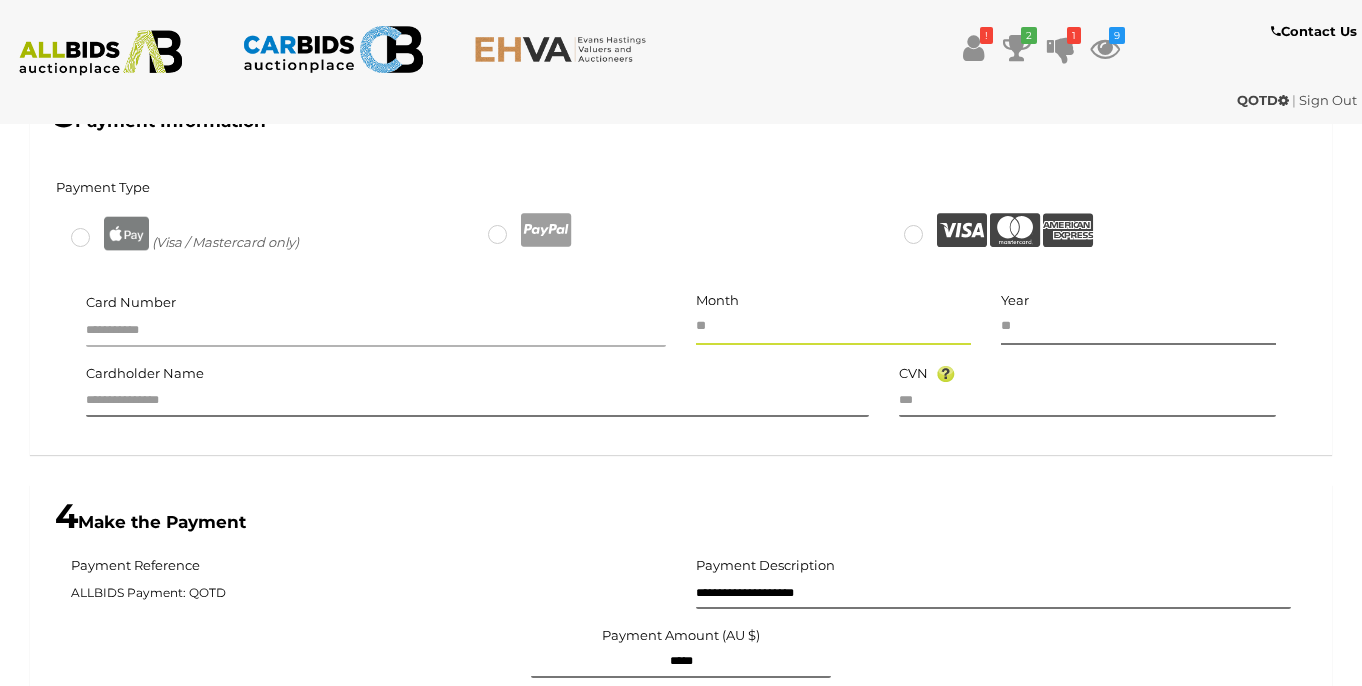 click at bounding box center (376, 332) 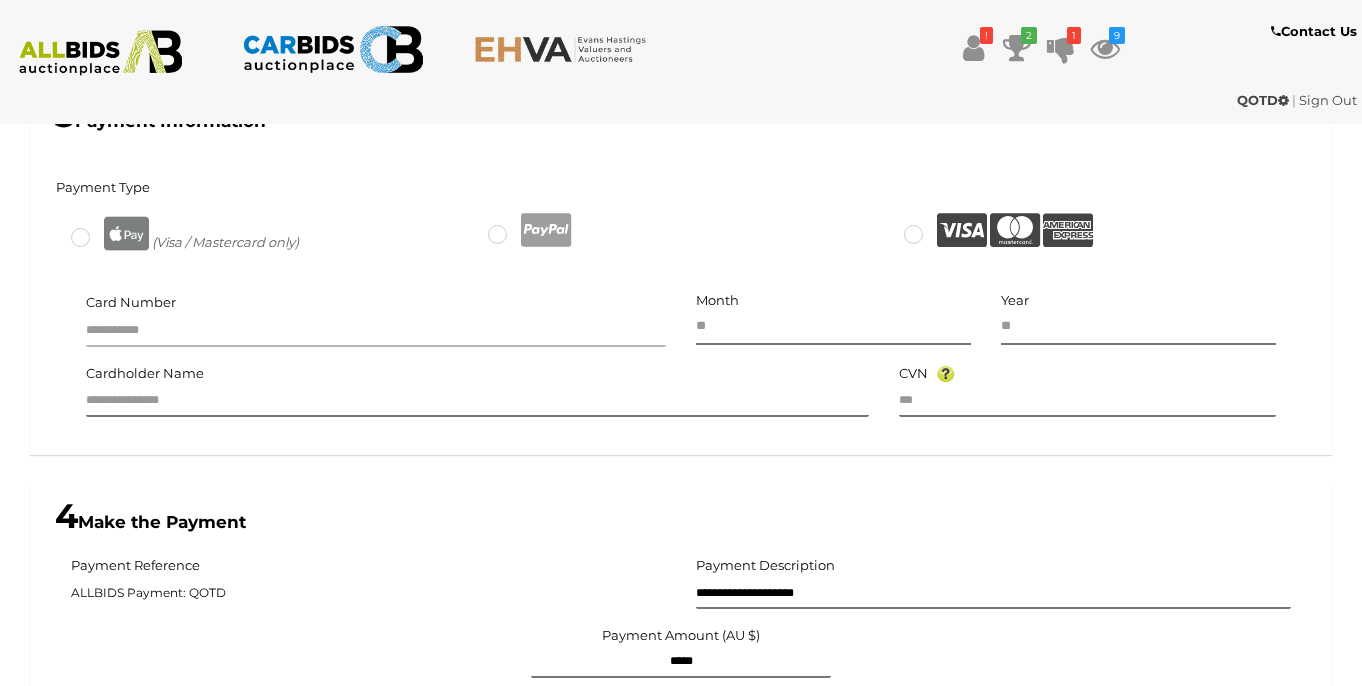 type on "**********" 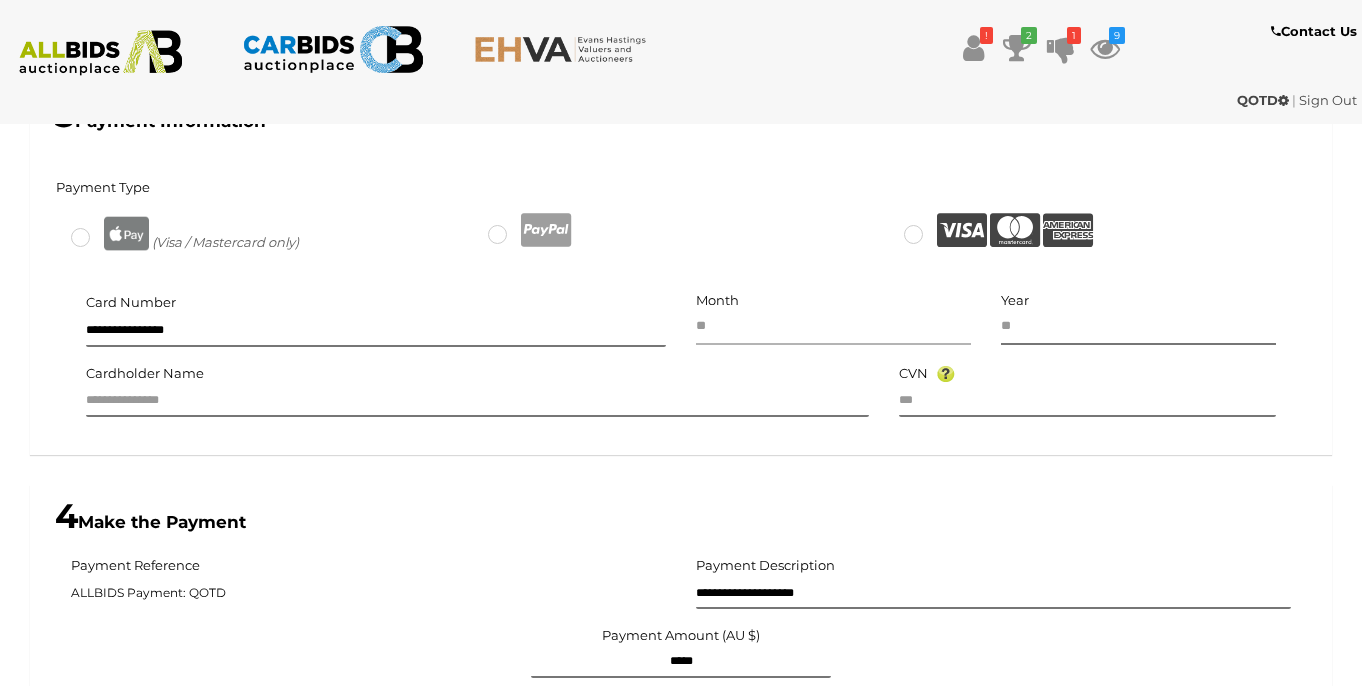 type on "**" 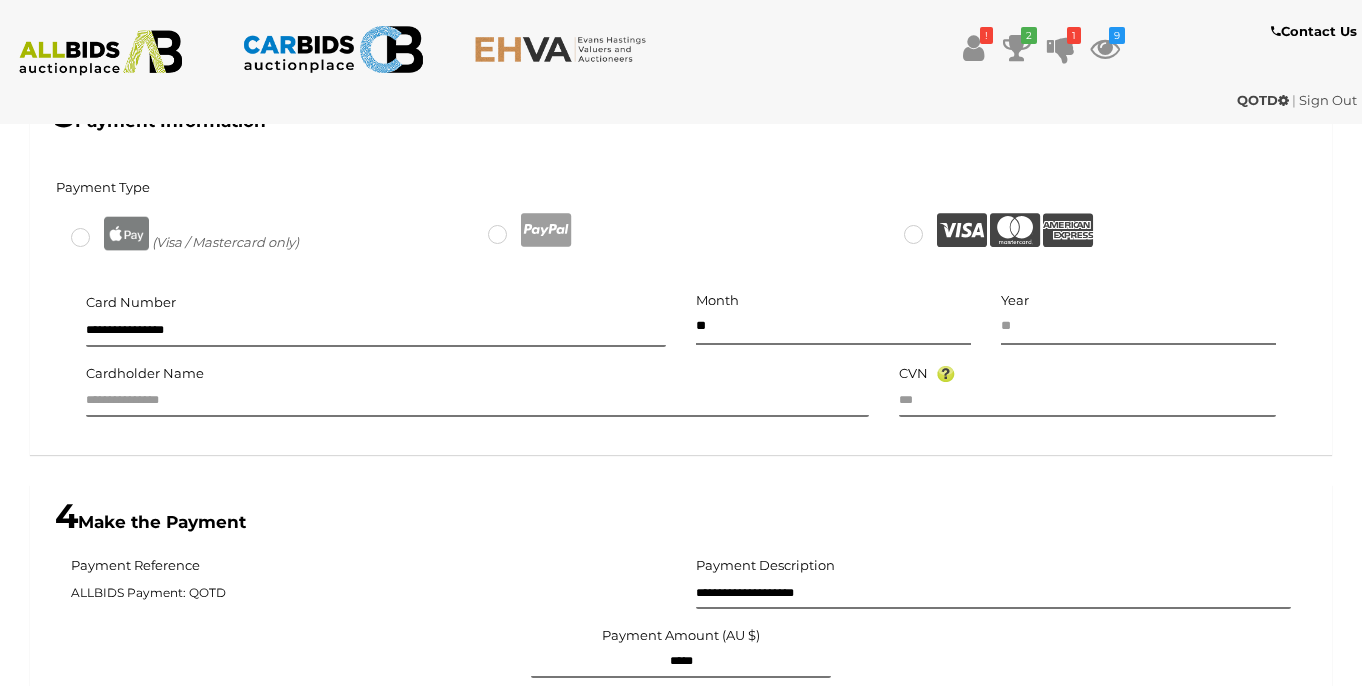 type on "****" 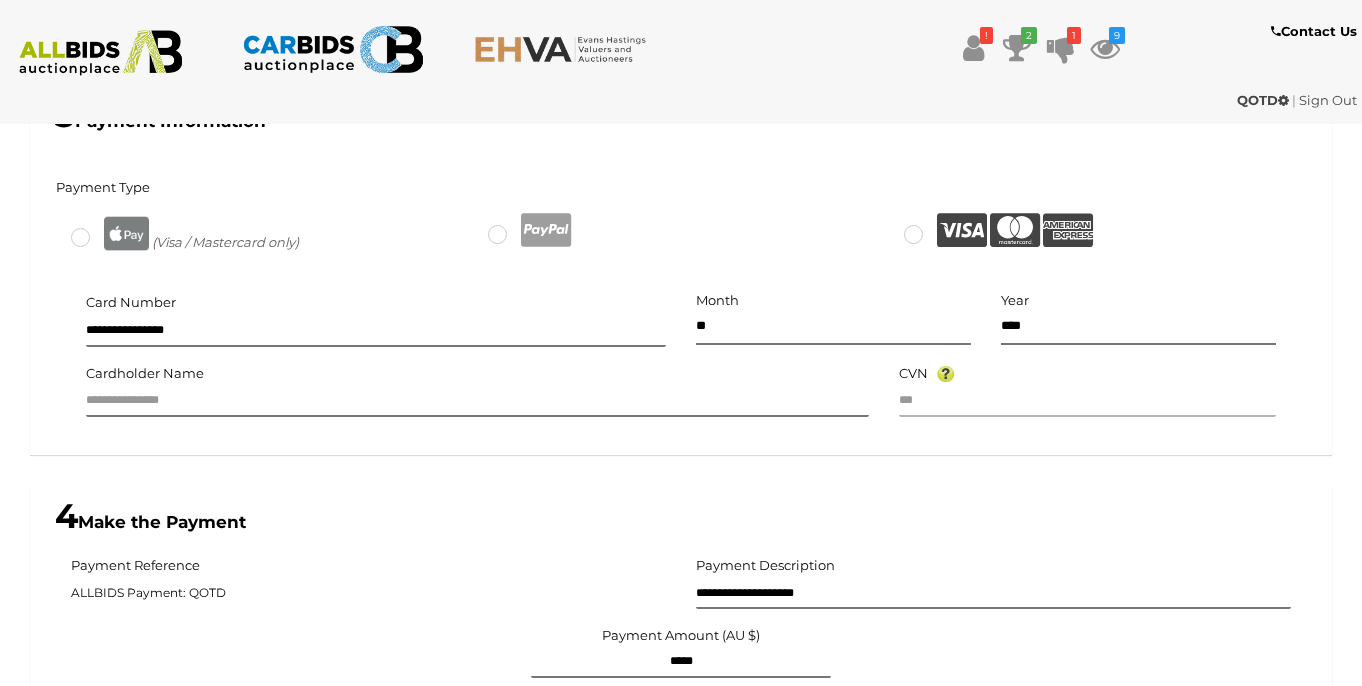 type on "***" 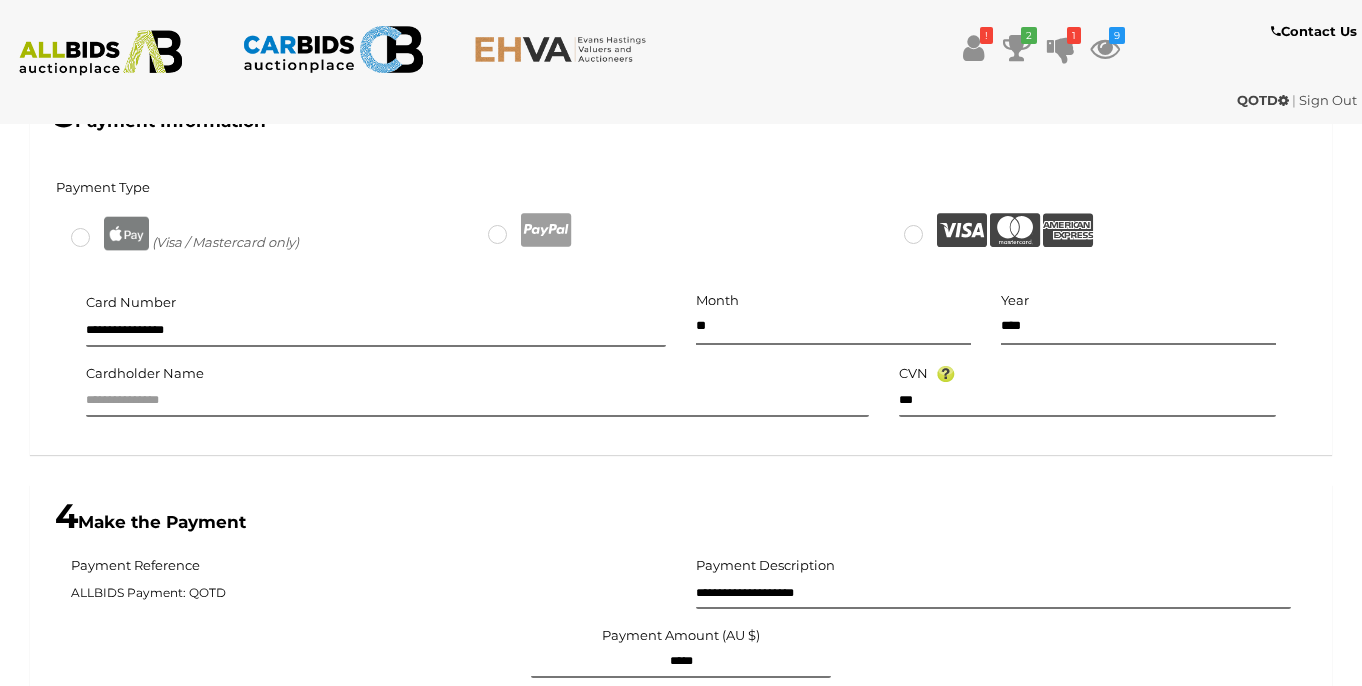 type on "*****" 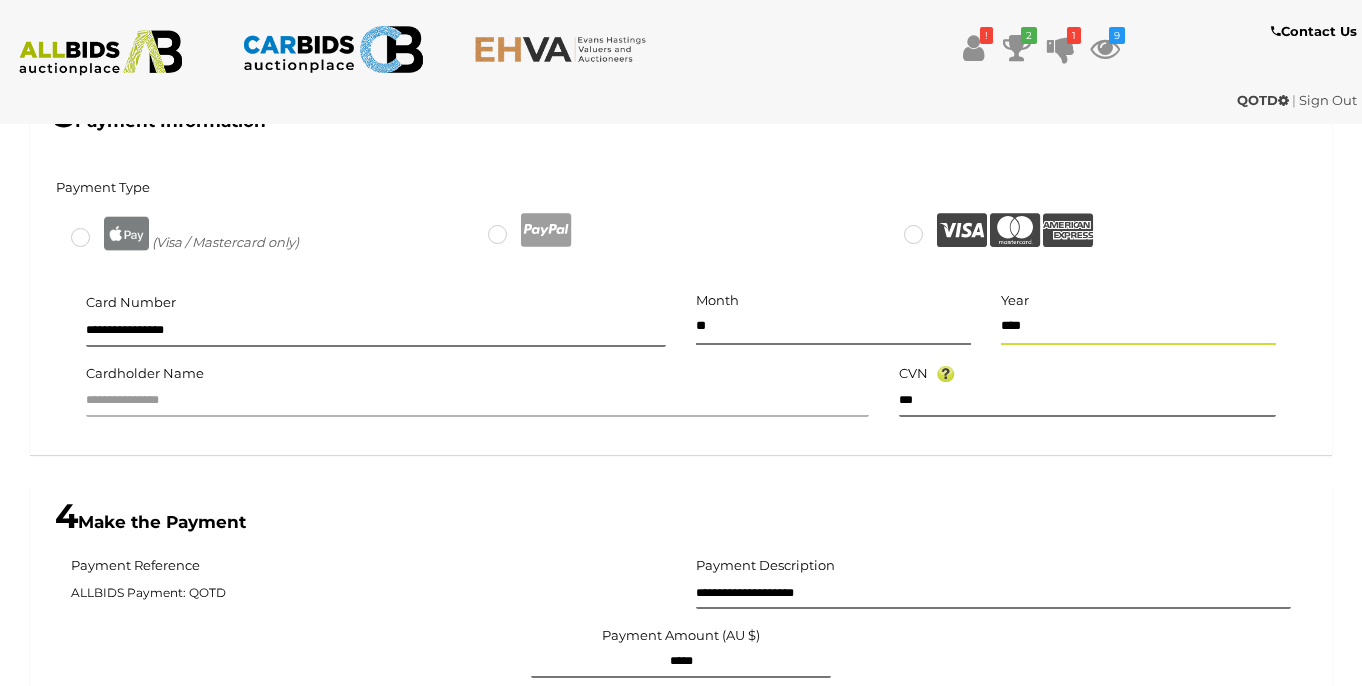 click 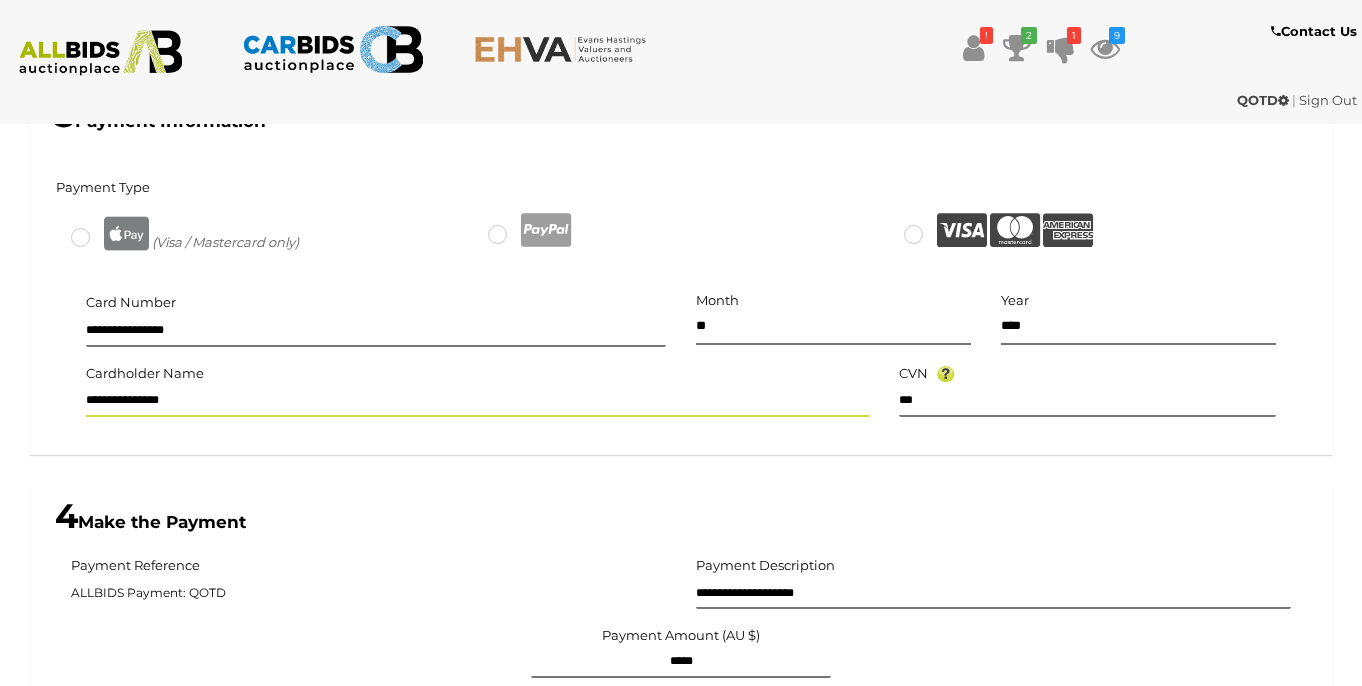 click on "**********" at bounding box center [477, 402] 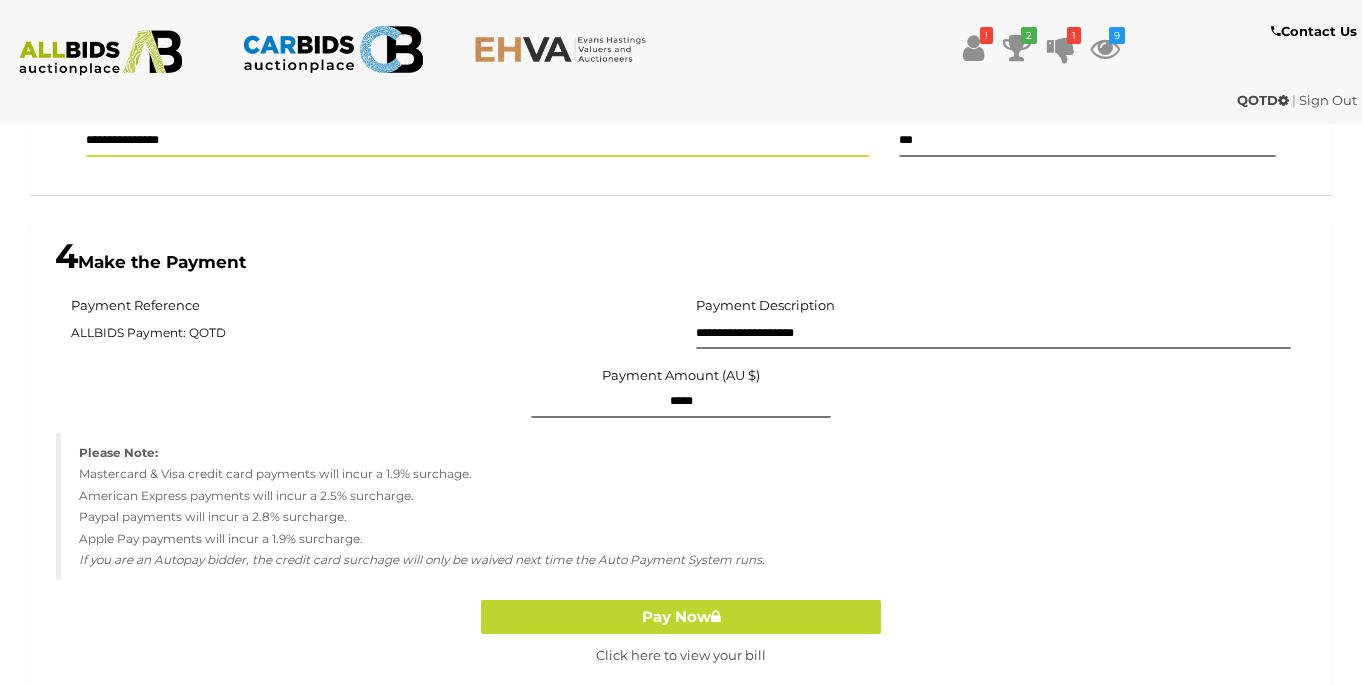 scroll, scrollTop: 1217, scrollLeft: 0, axis: vertical 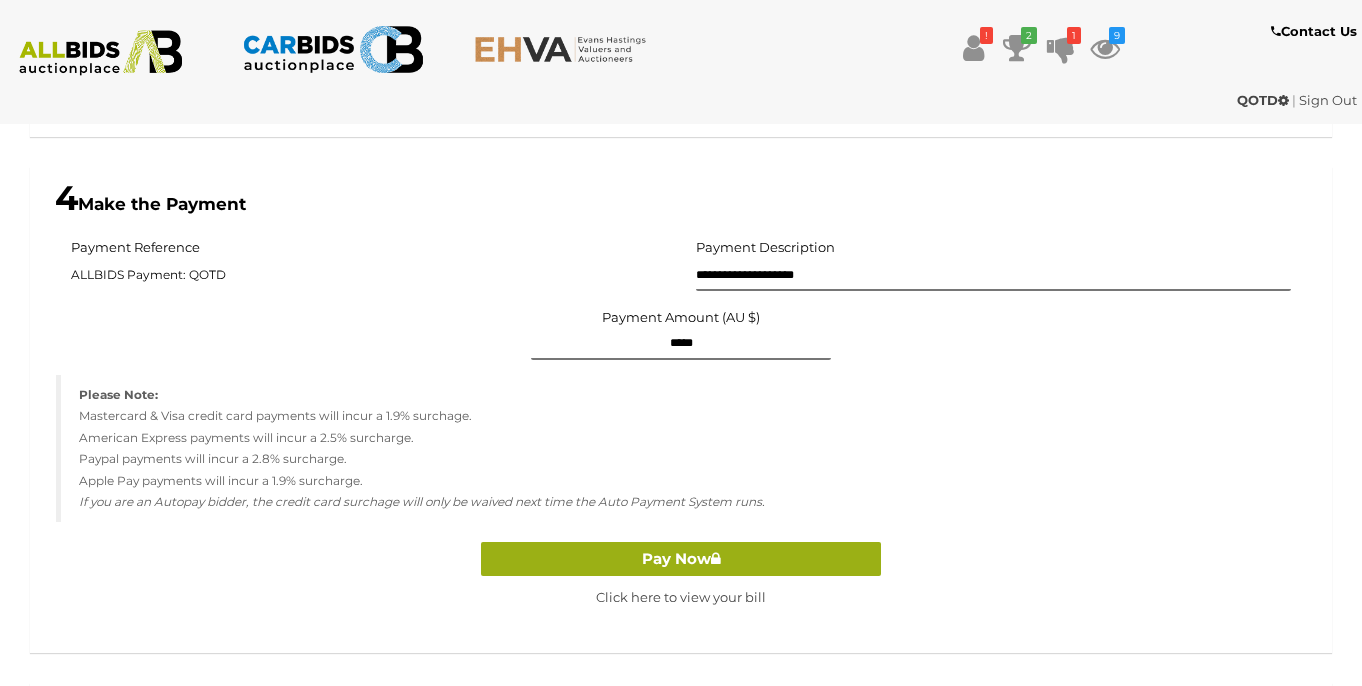 type on "**********" 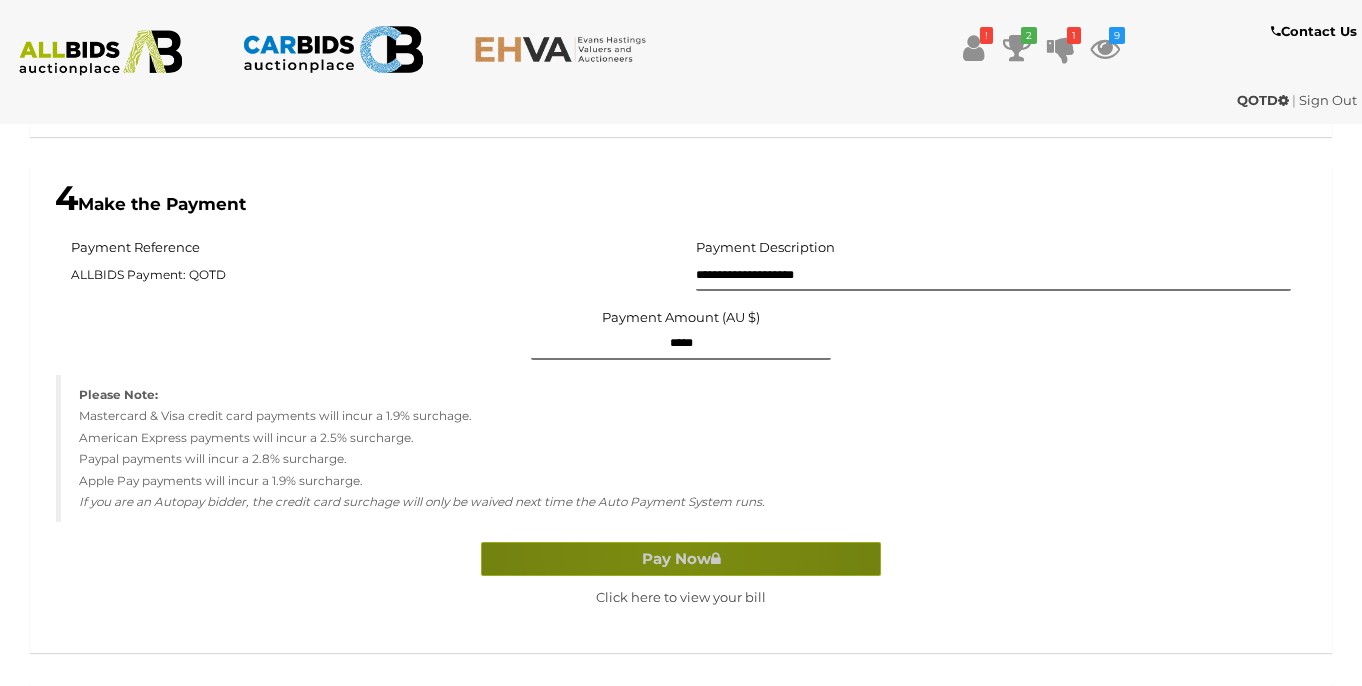 click on "Pay Now" at bounding box center (681, 559) 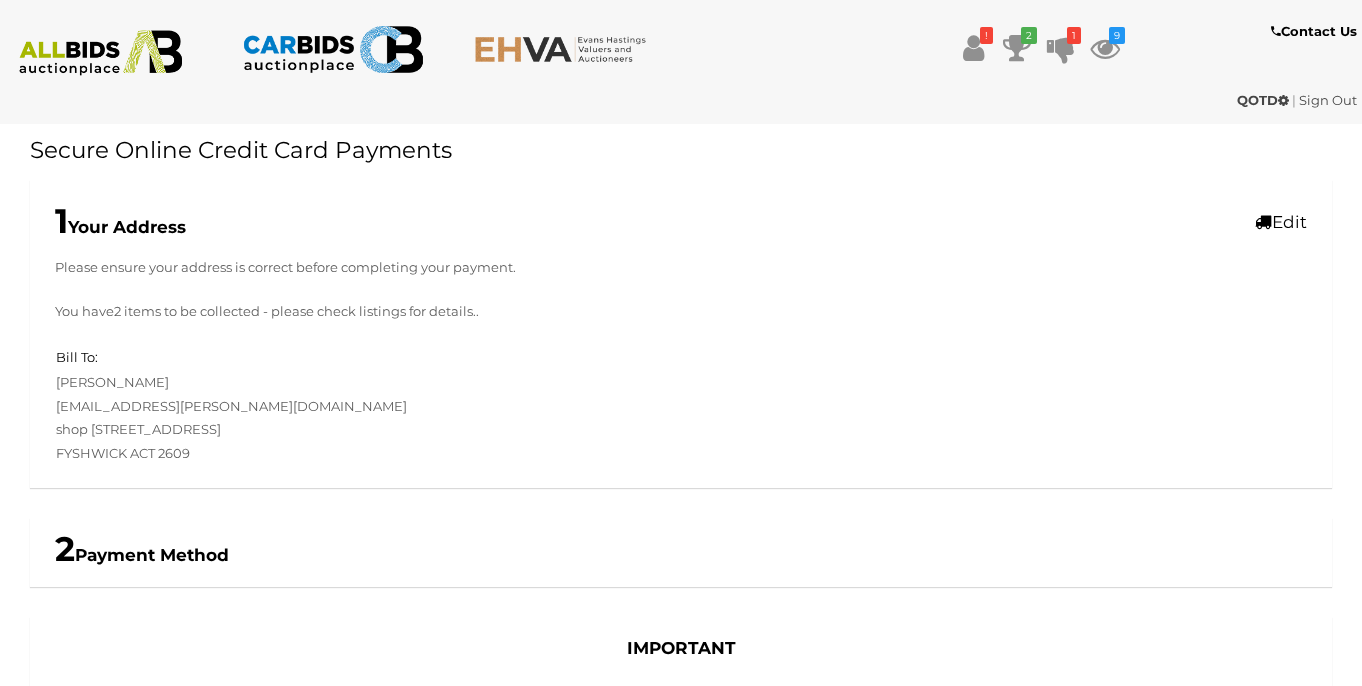 scroll, scrollTop: 502, scrollLeft: 0, axis: vertical 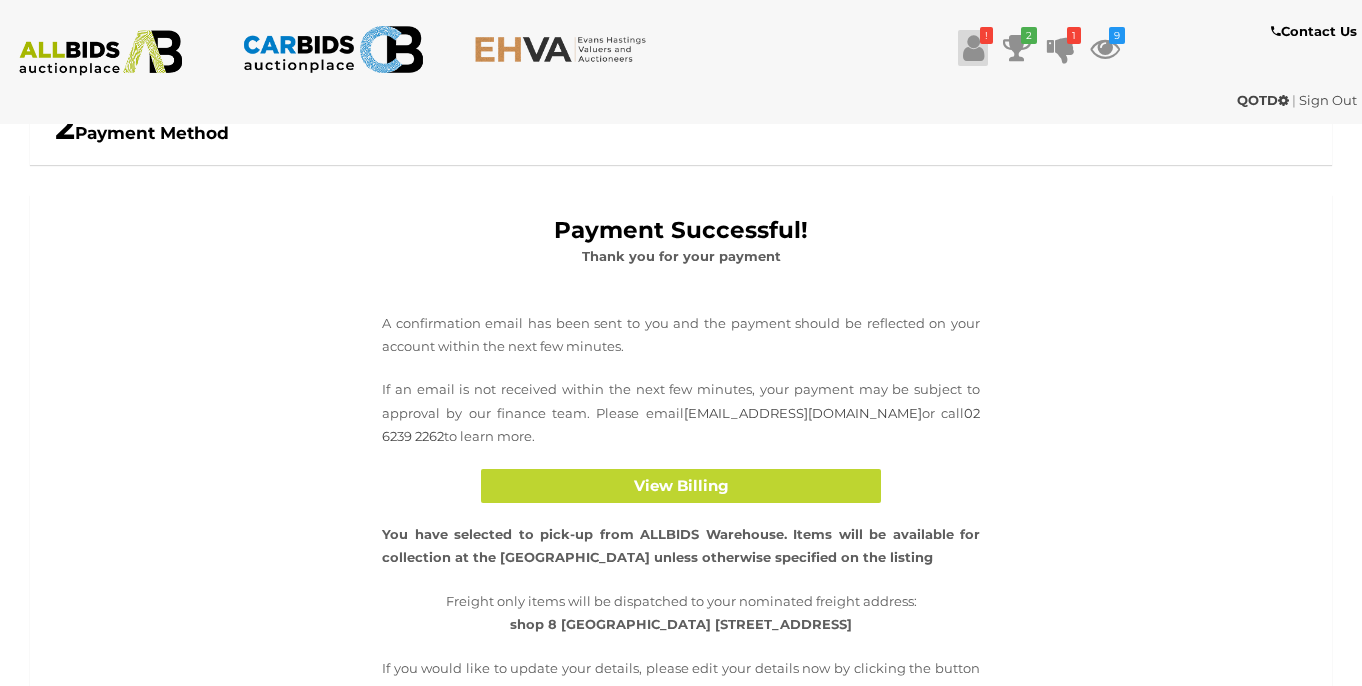 click at bounding box center (973, 48) 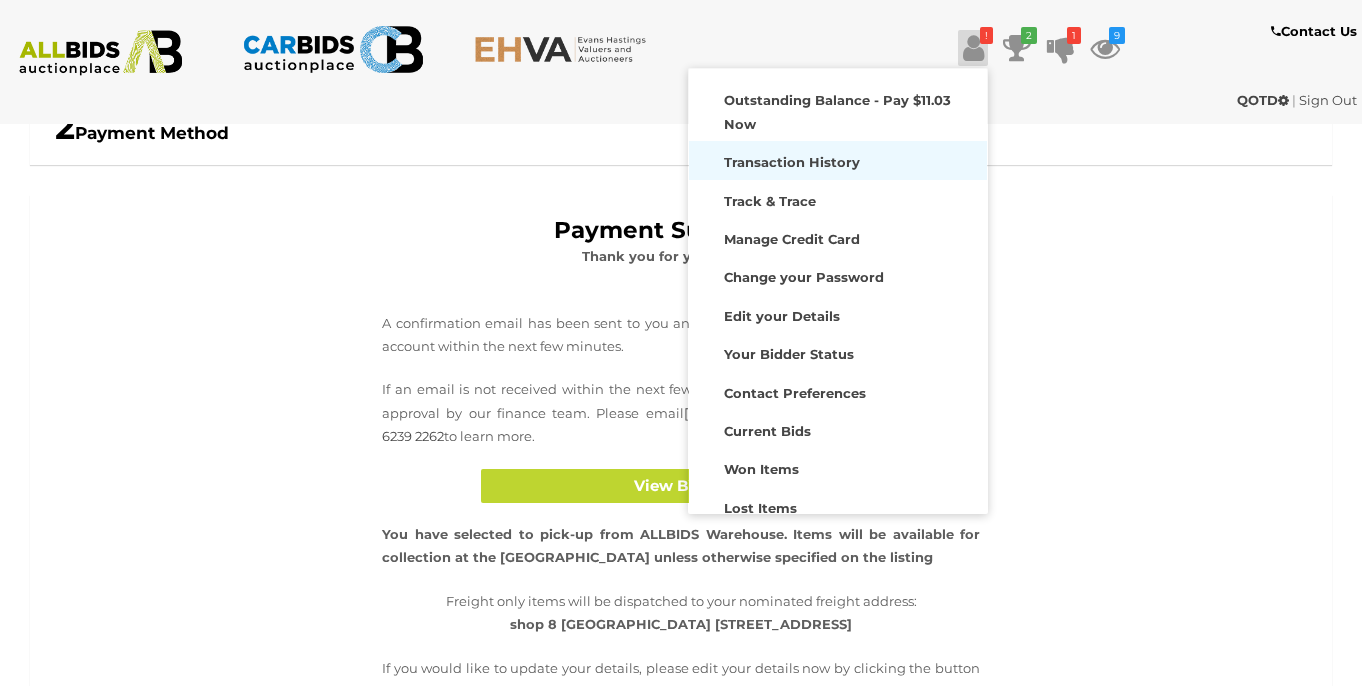 click on "Transaction History" at bounding box center [792, 162] 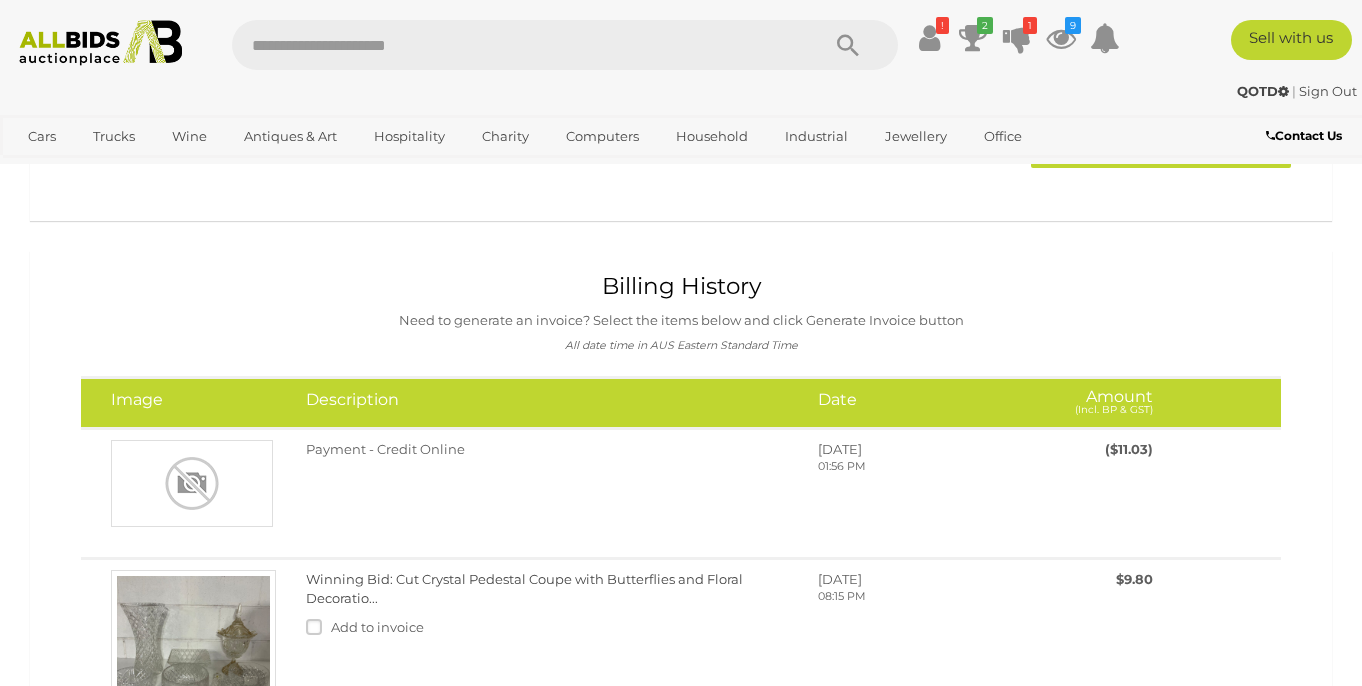 scroll, scrollTop: 0, scrollLeft: 0, axis: both 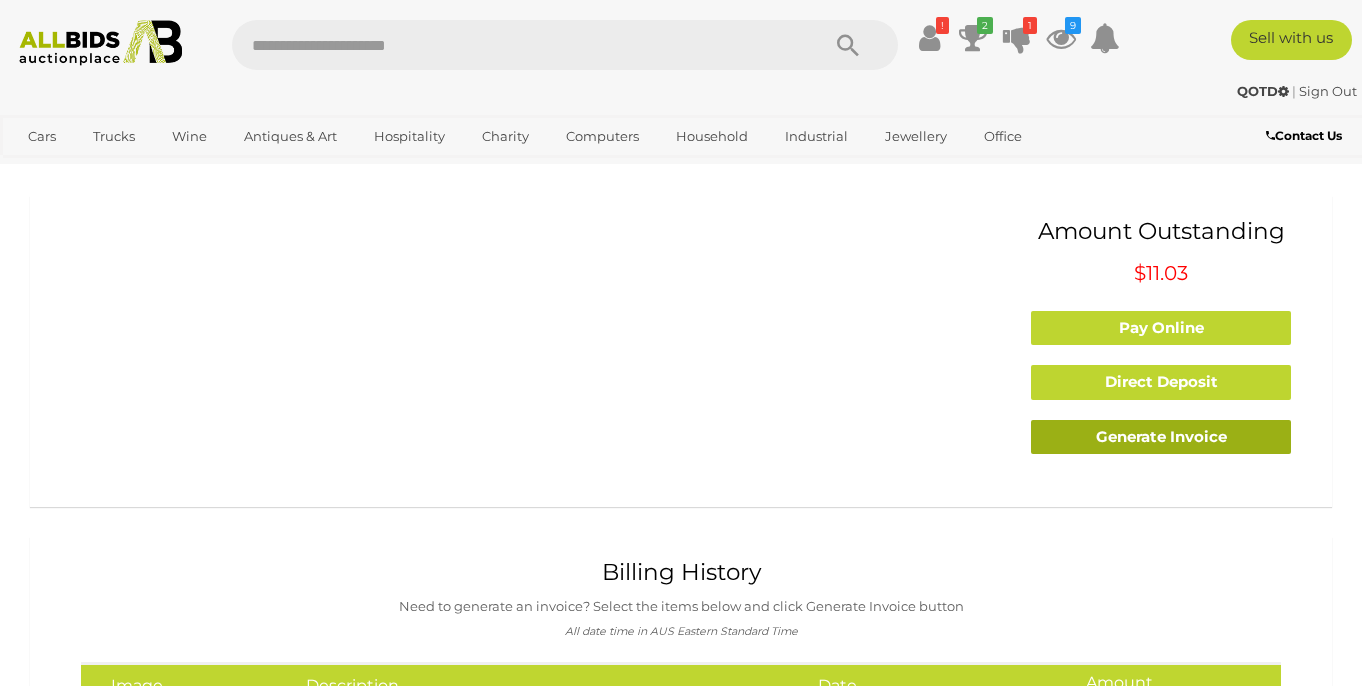 click on "Generate Invoice" at bounding box center [1161, 437] 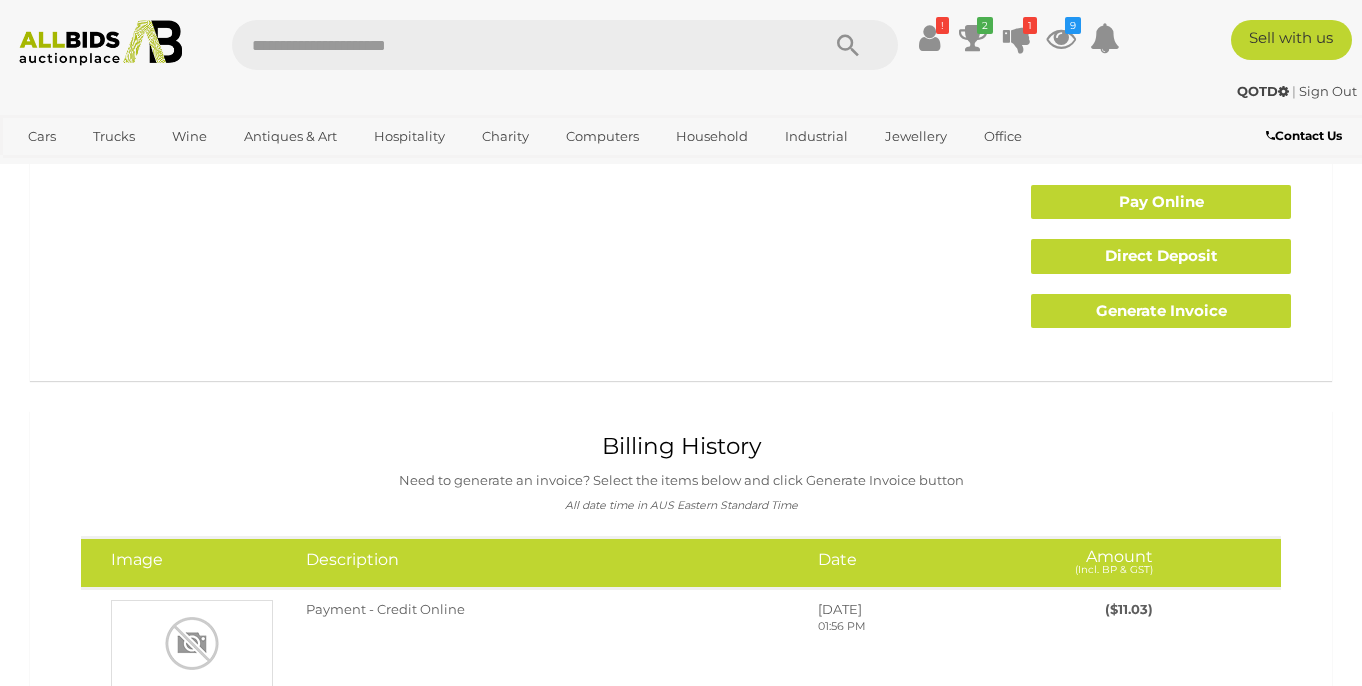 scroll, scrollTop: 0, scrollLeft: 0, axis: both 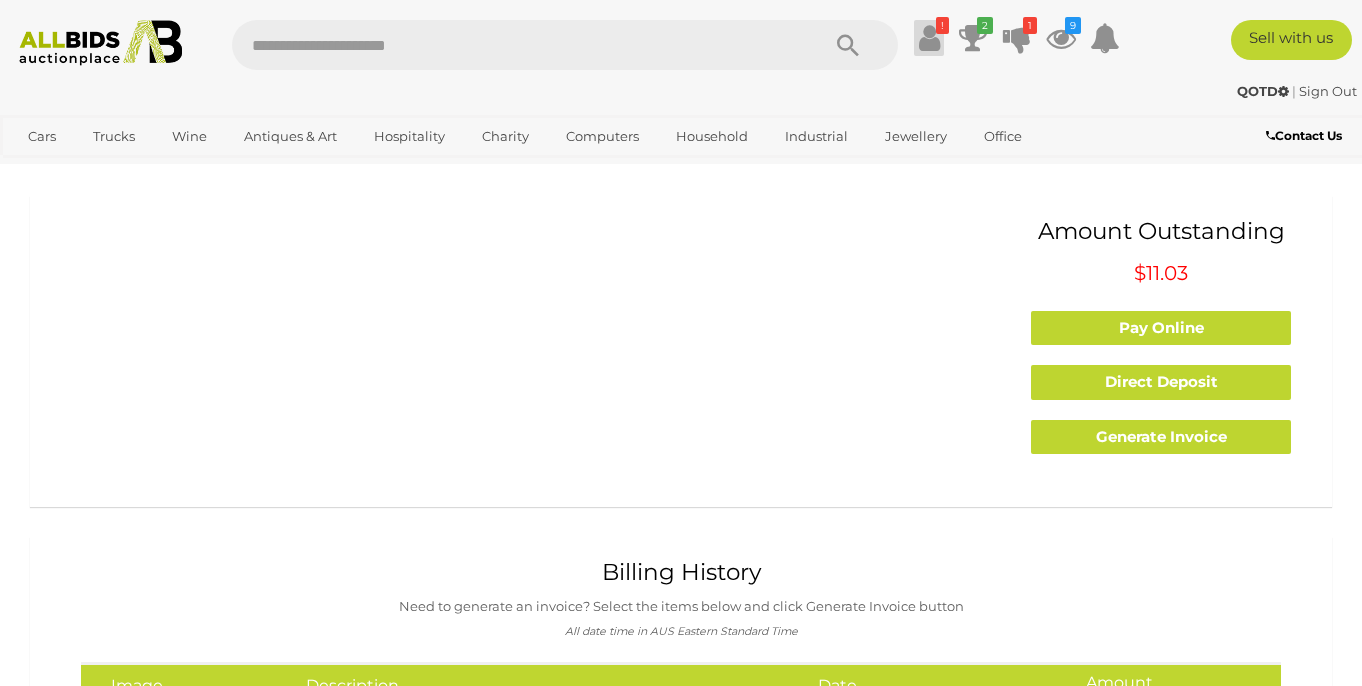 click at bounding box center [929, 38] 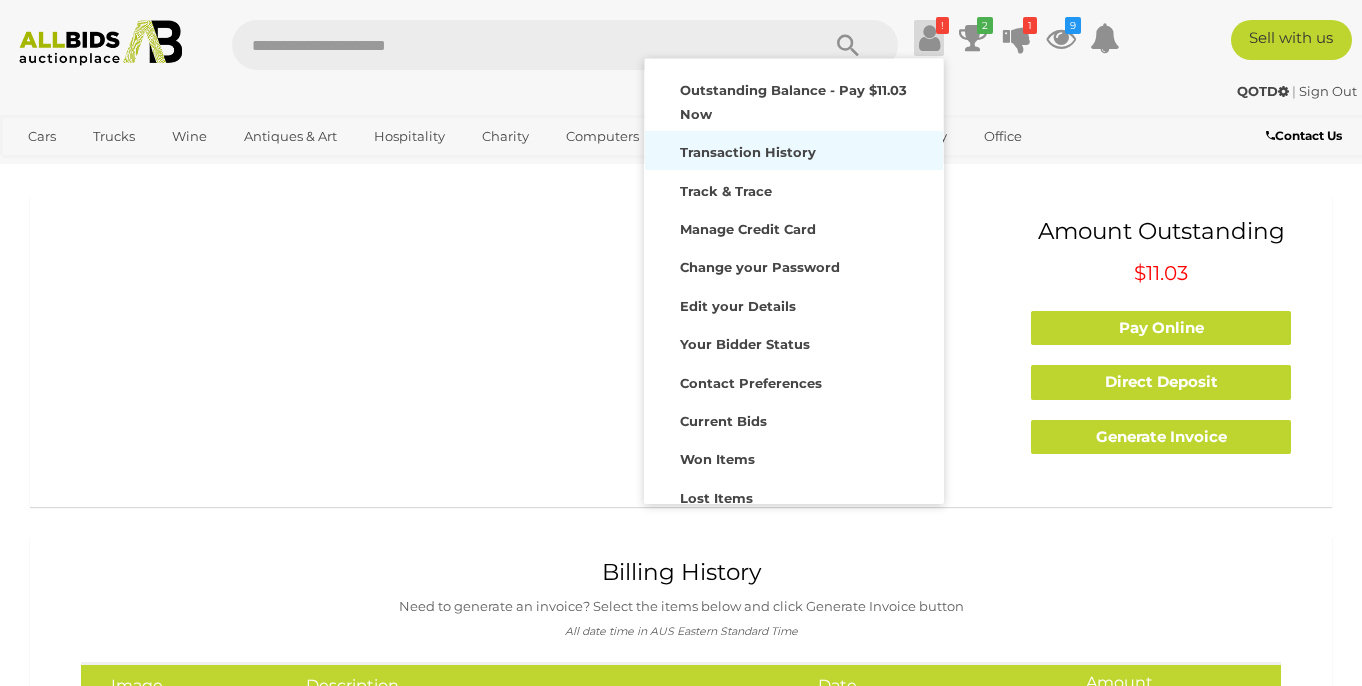 click on "Transaction History" at bounding box center (748, 152) 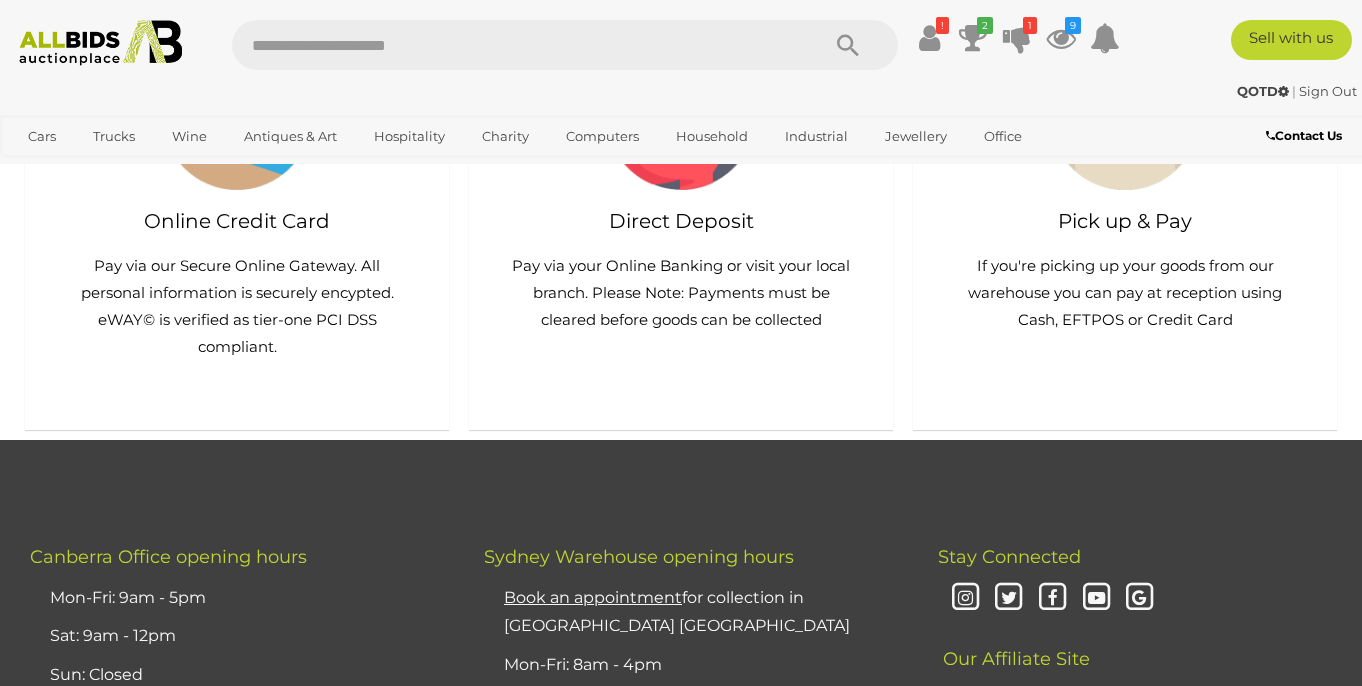 scroll, scrollTop: 1791, scrollLeft: 0, axis: vertical 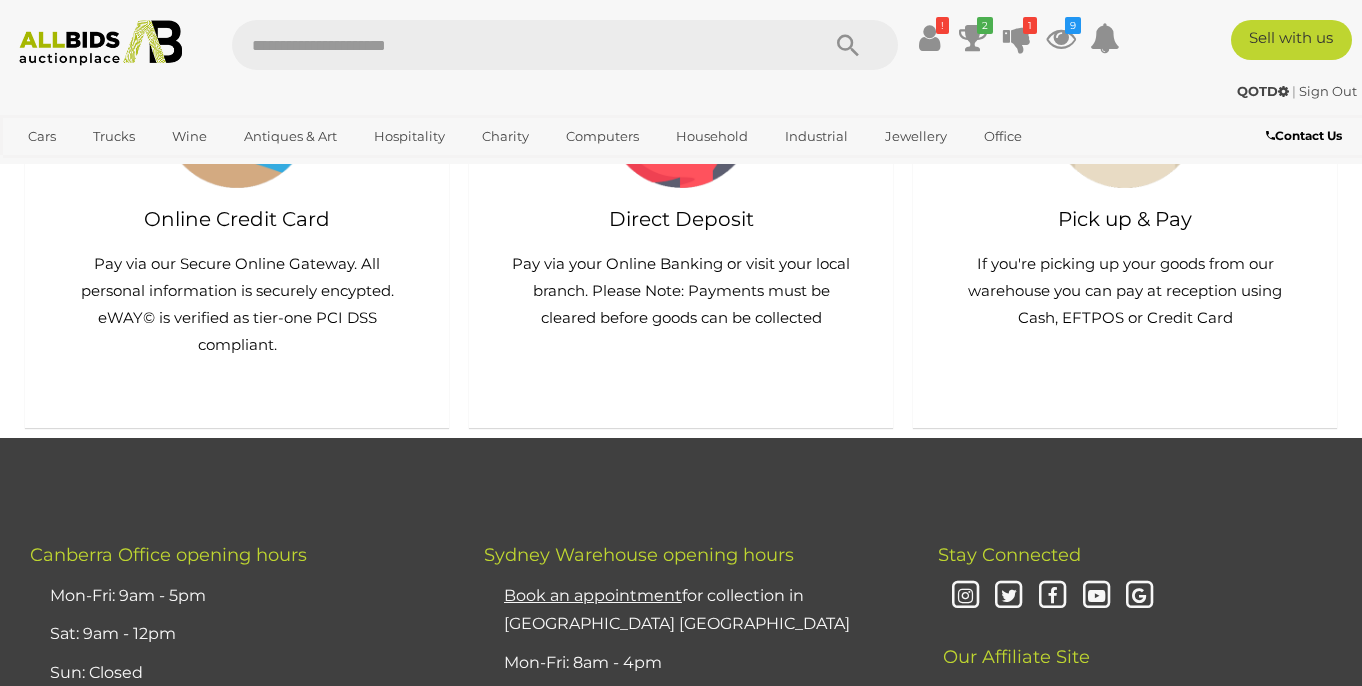 click at bounding box center [318, -339] 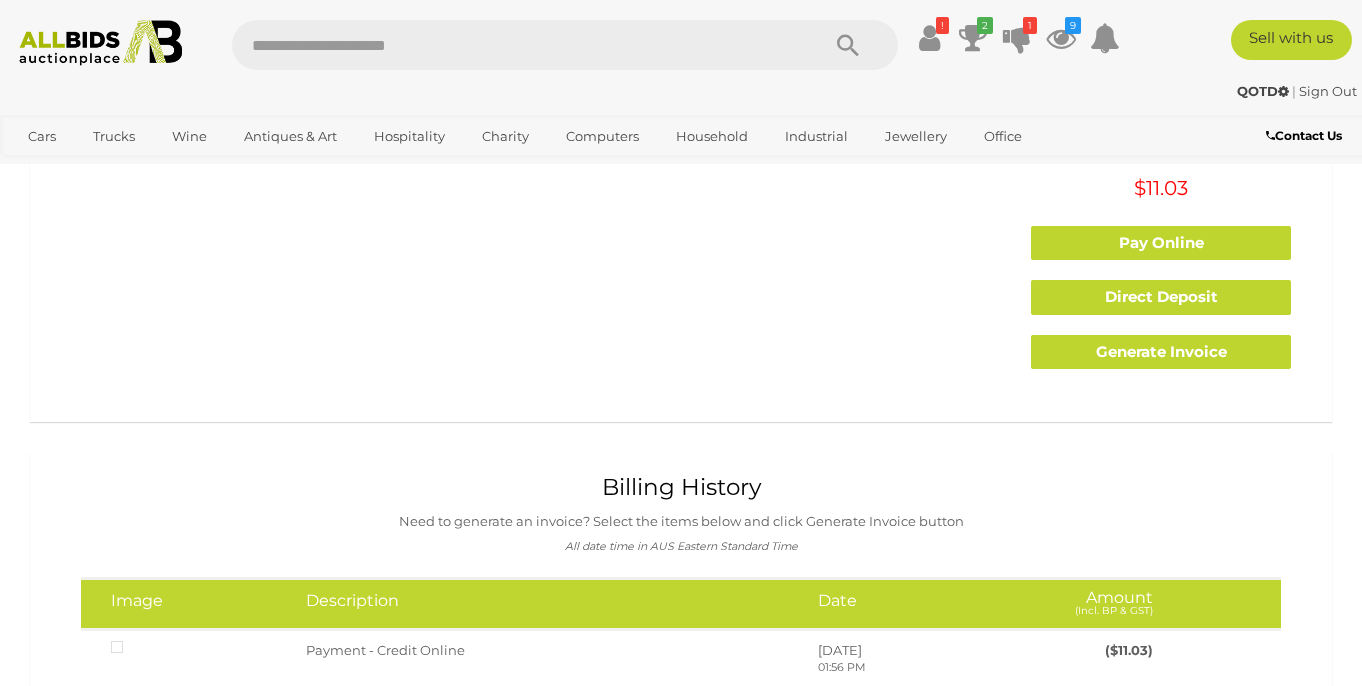 scroll, scrollTop: 0, scrollLeft: 0, axis: both 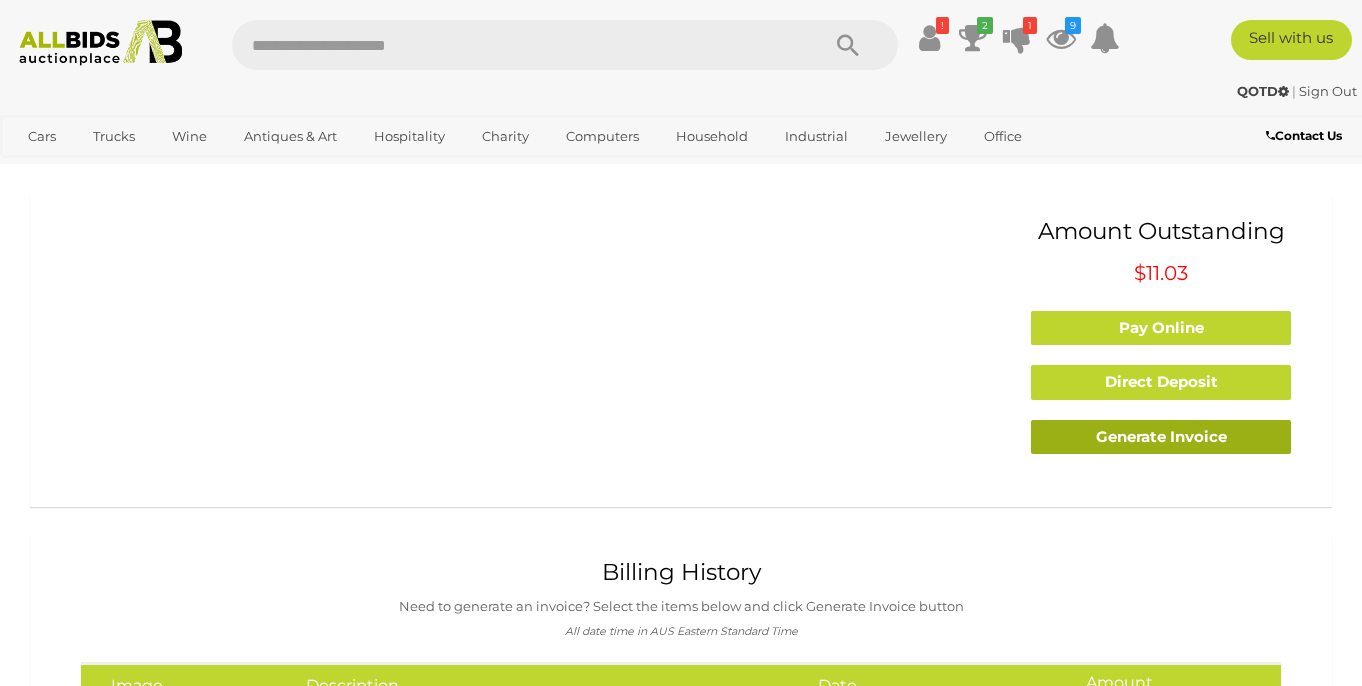 click on "Generate Invoice" at bounding box center (1161, 437) 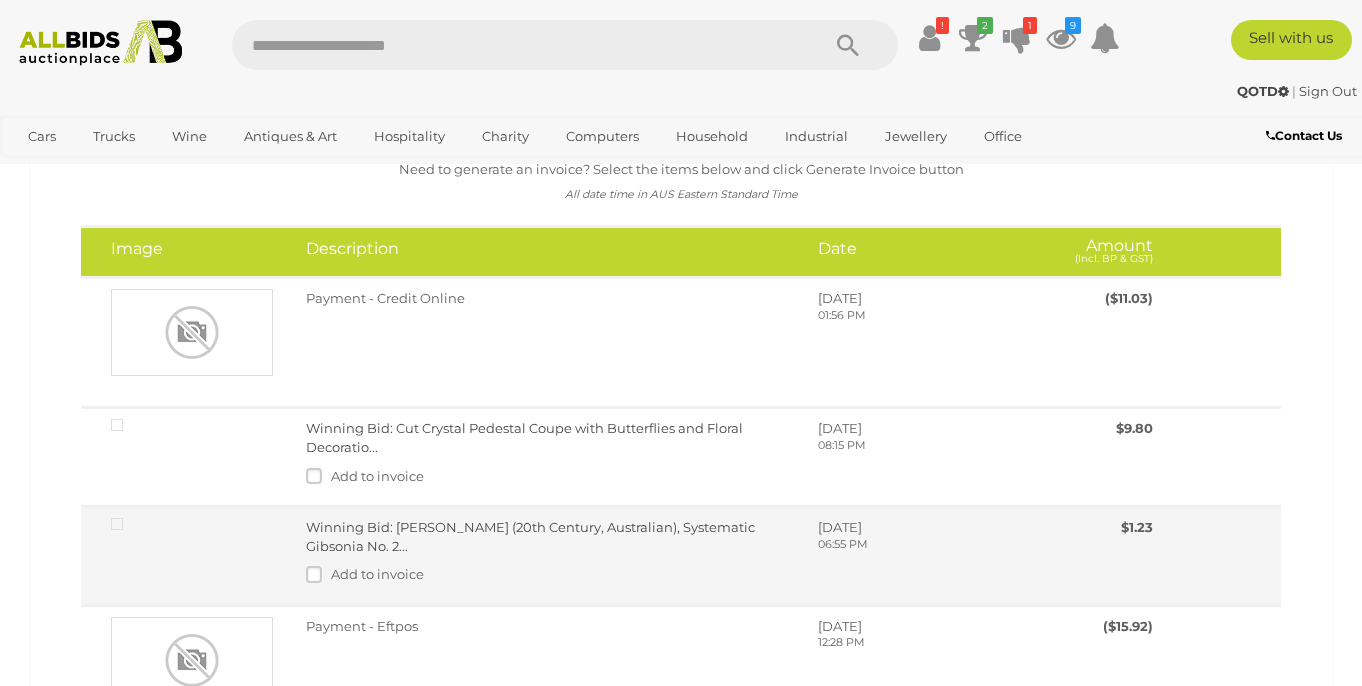 scroll, scrollTop: 413, scrollLeft: 0, axis: vertical 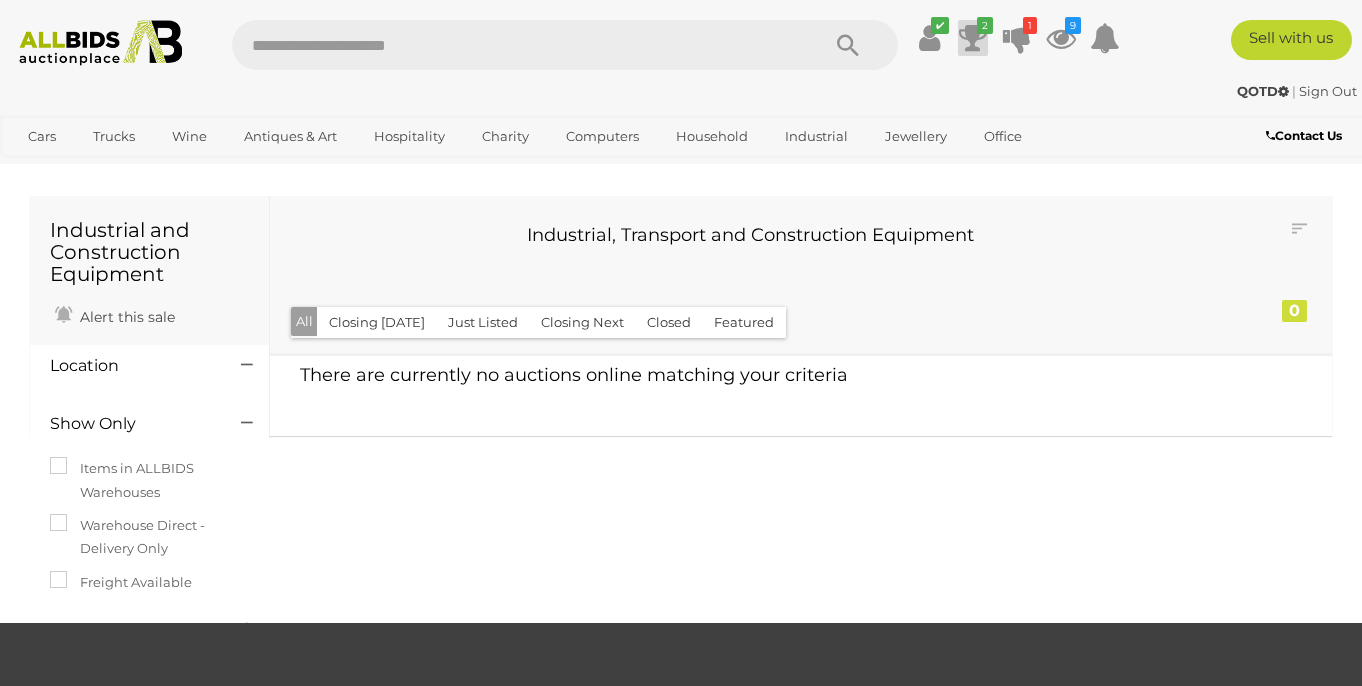 click at bounding box center (973, 38) 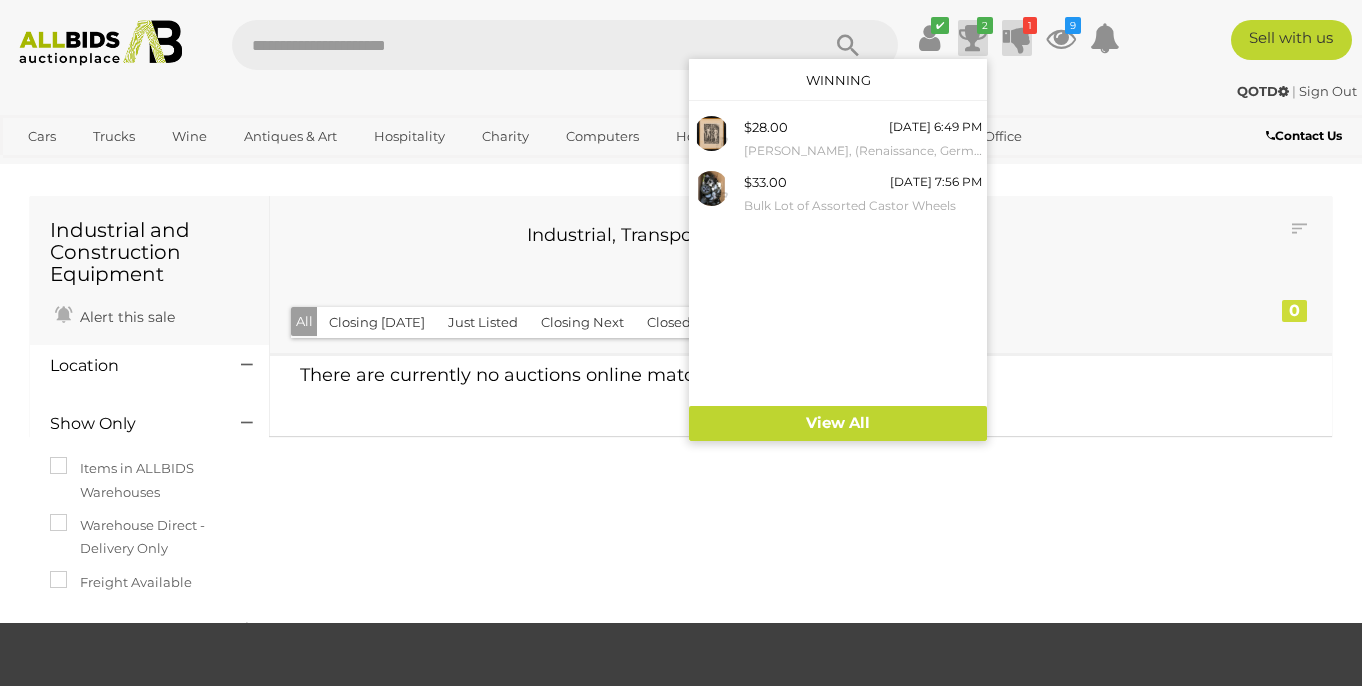 click at bounding box center [1017, 38] 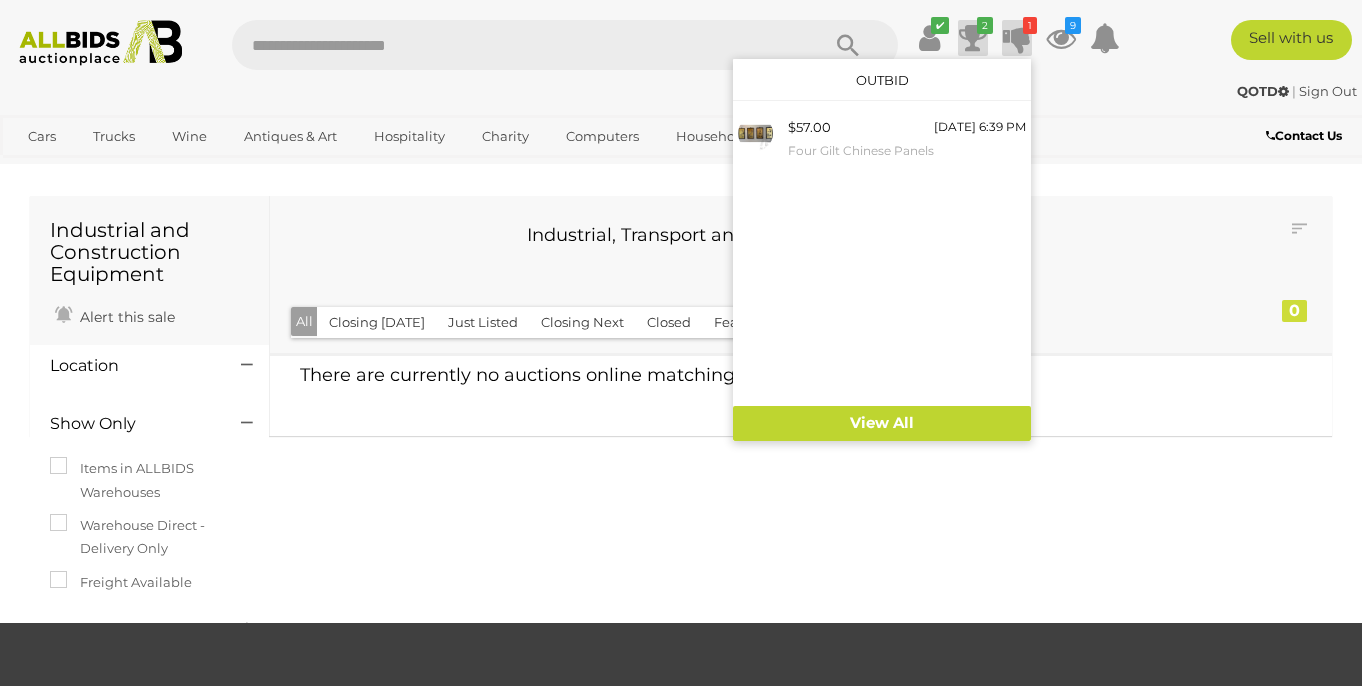 click at bounding box center (973, 38) 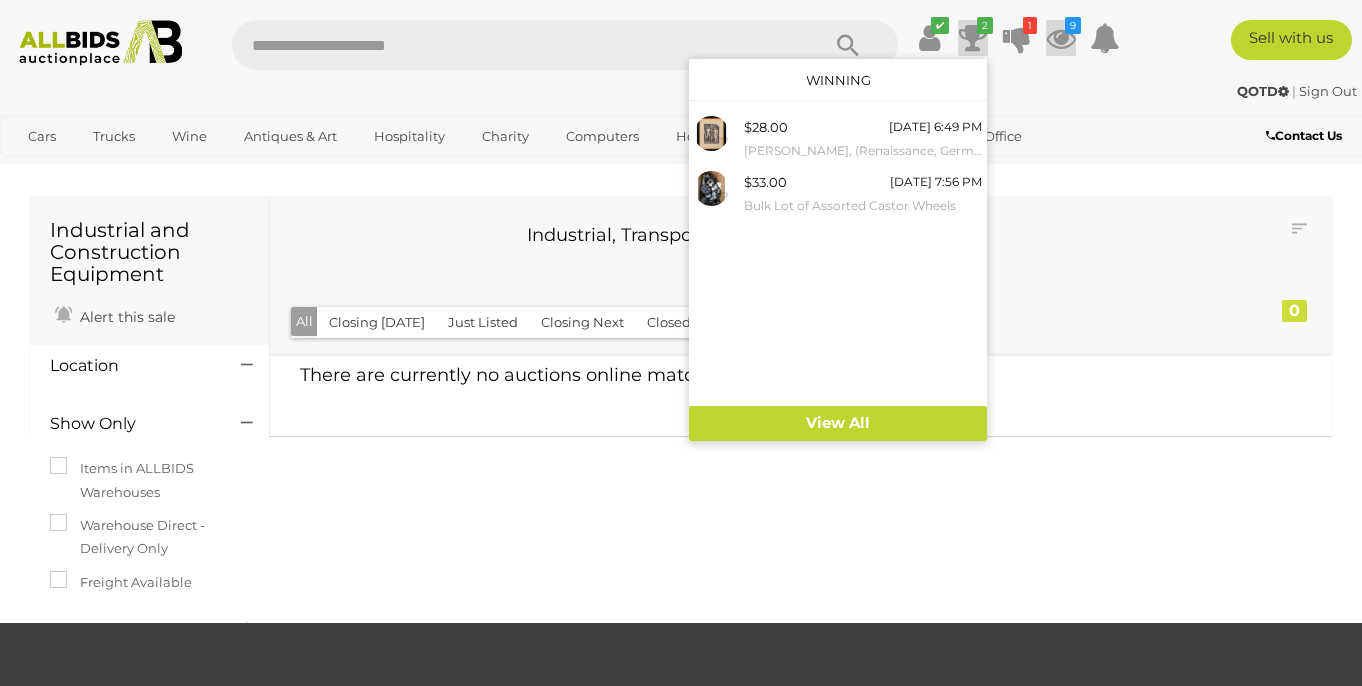 click at bounding box center (1061, 38) 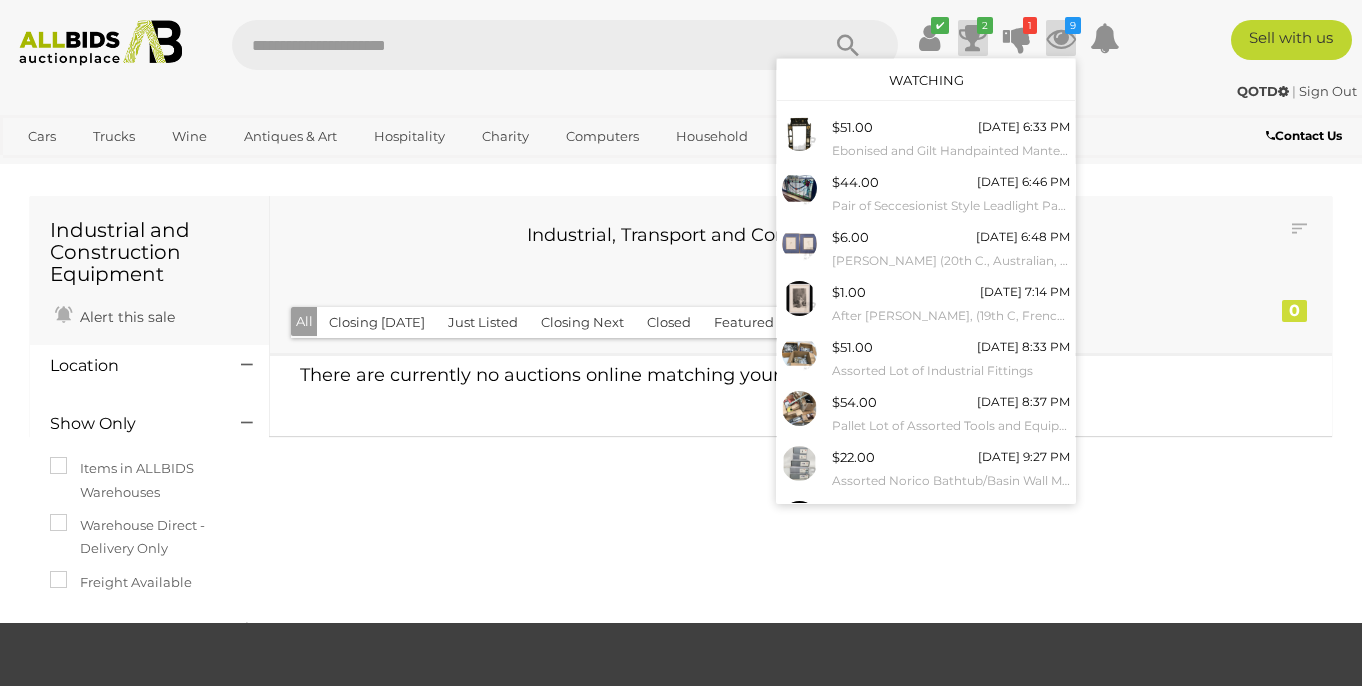 click on "2" at bounding box center [985, 25] 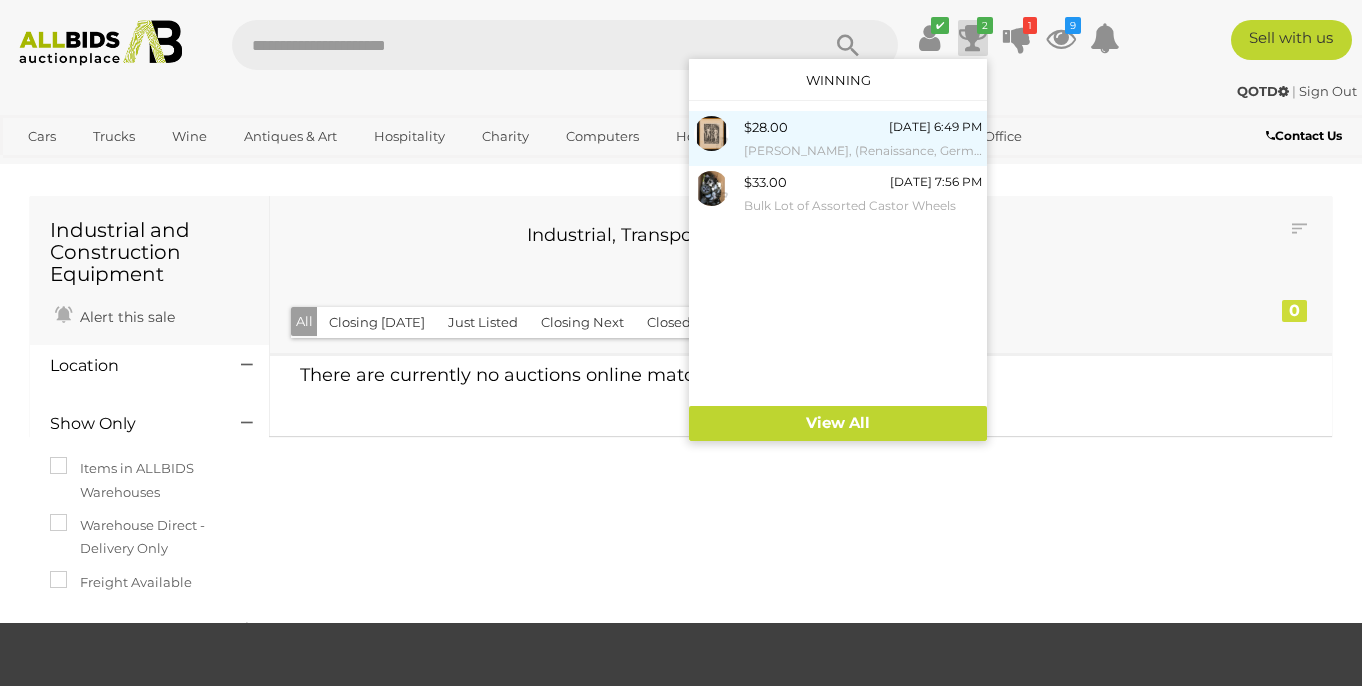 click on "[PERSON_NAME], (Renaissance, German, [DATE]-[DATE]), [PERSON_NAME] & [PERSON_NAME] in Garde of Eden, Antique Steel Engraving Print, 43 x 37 cm (frame)" at bounding box center [863, 151] 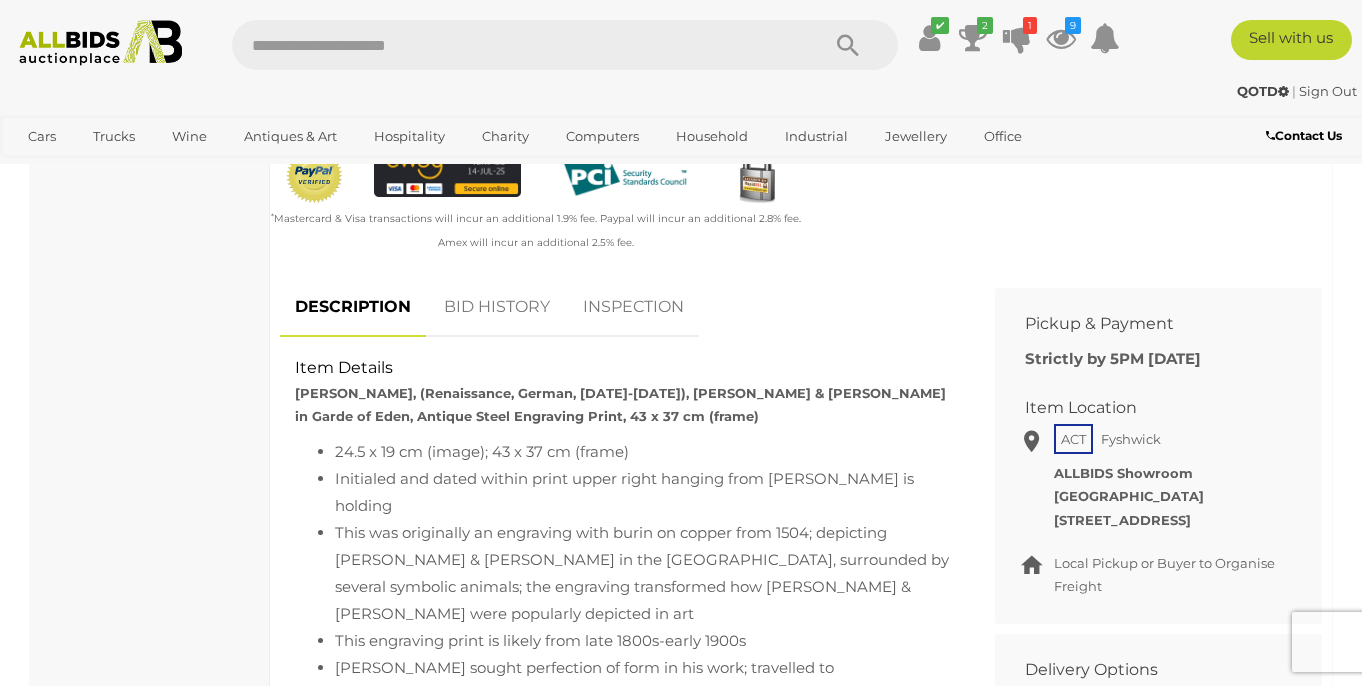 scroll, scrollTop: 743, scrollLeft: 0, axis: vertical 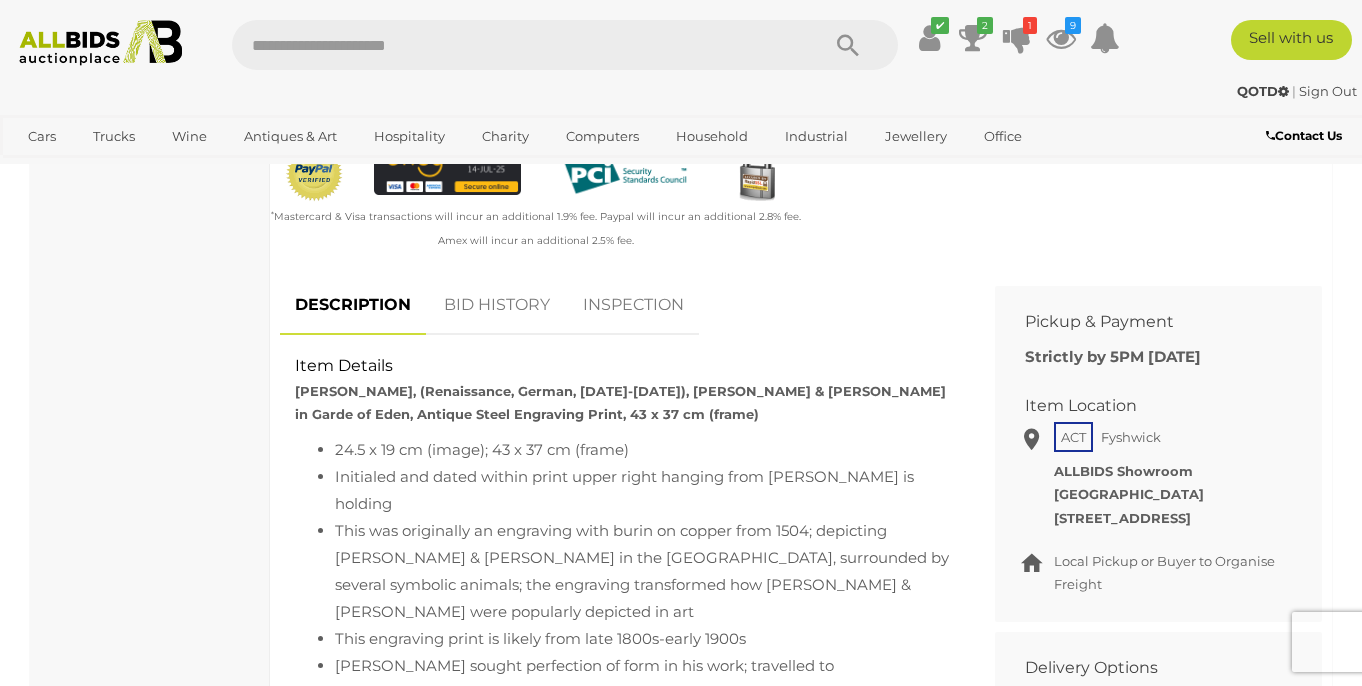 click on "BID HISTORY" at bounding box center (497, 305) 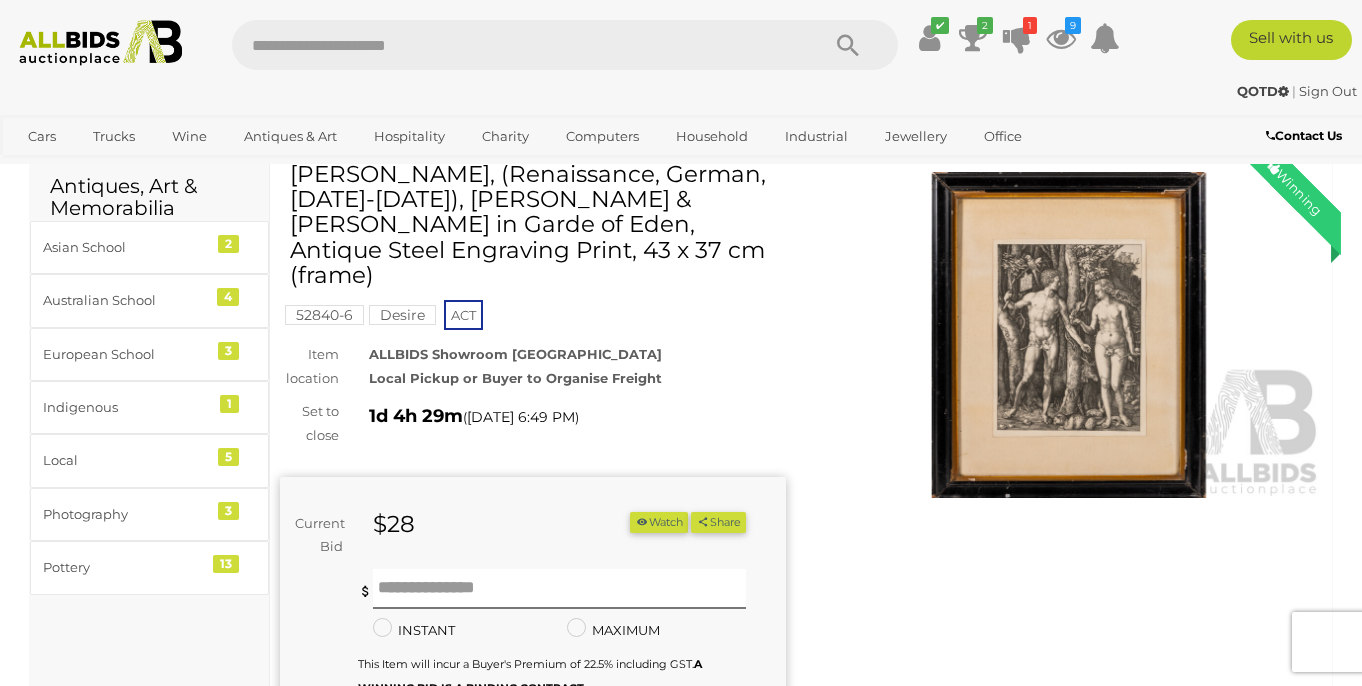 scroll, scrollTop: 0, scrollLeft: 0, axis: both 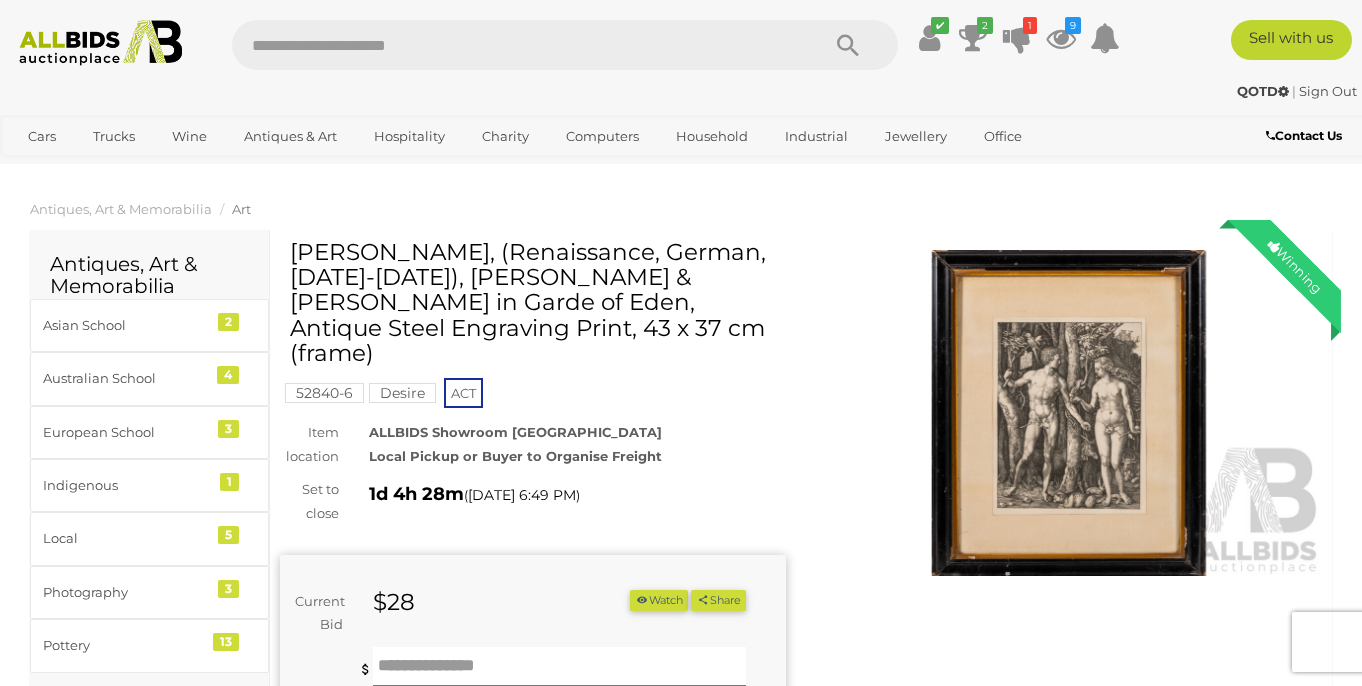 click at bounding box center (1069, 413) 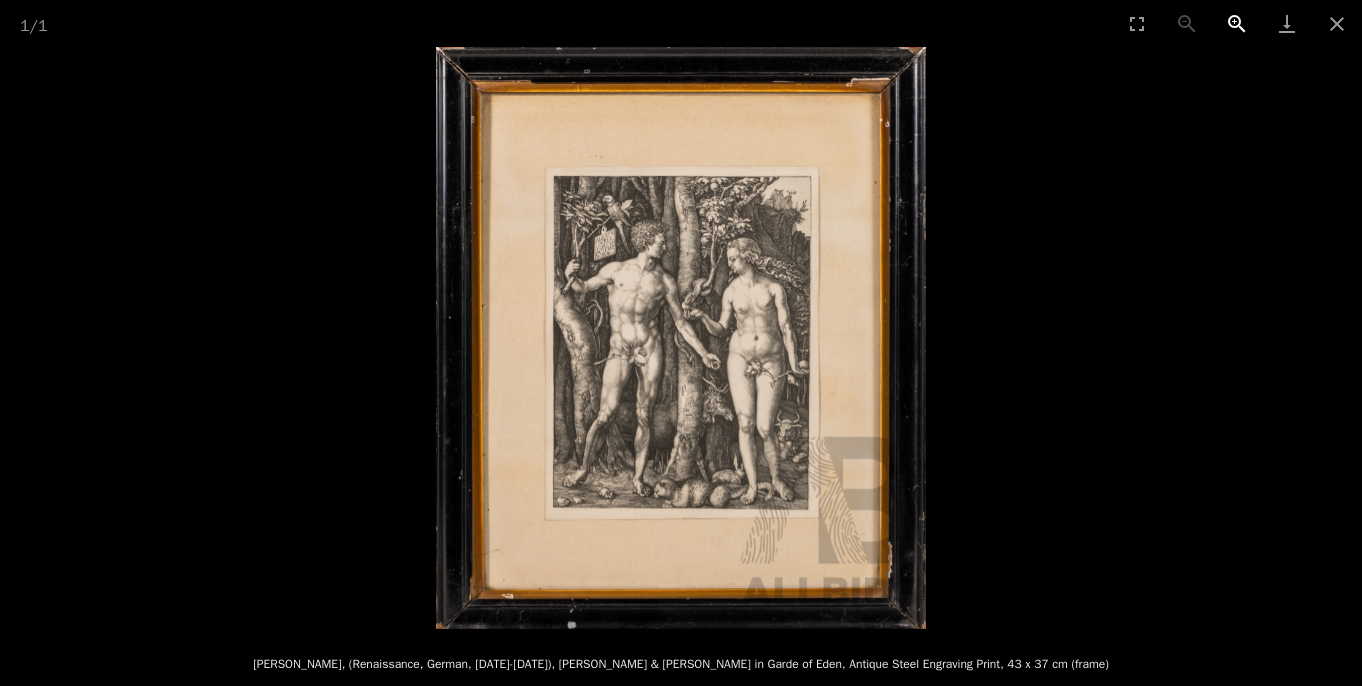 click at bounding box center (1237, 23) 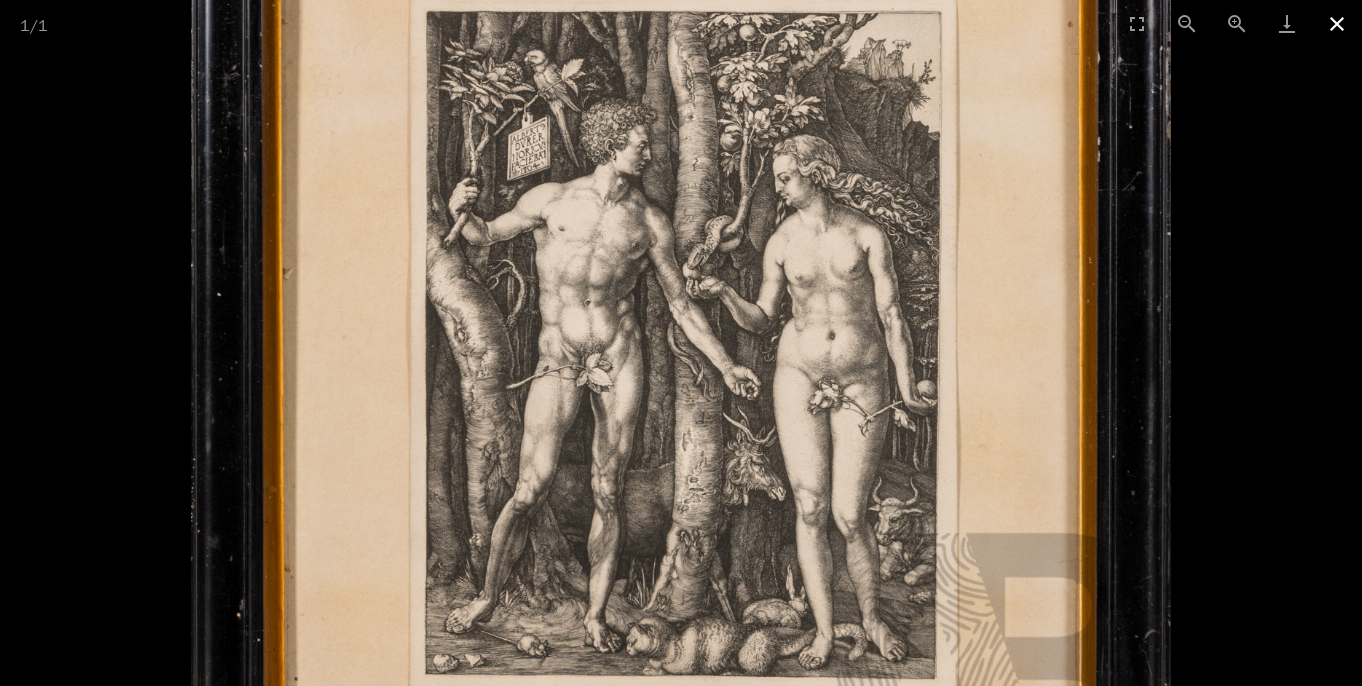 click at bounding box center (1337, 23) 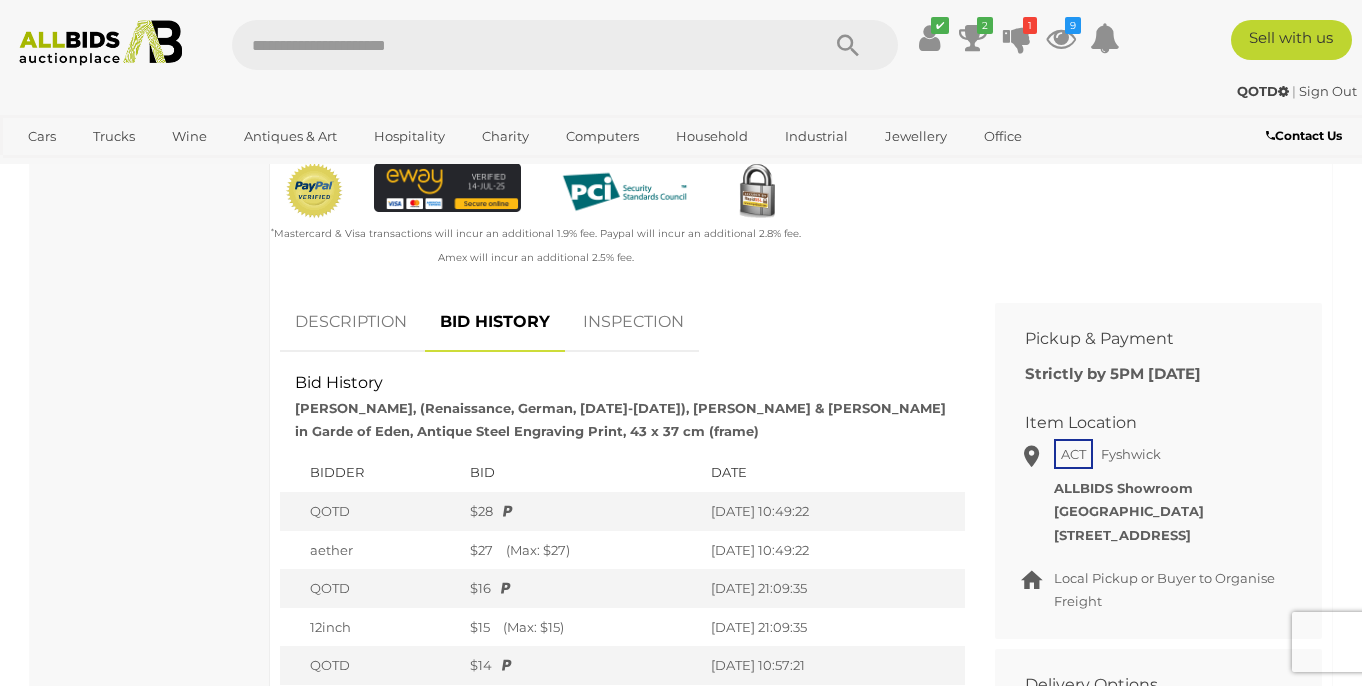 scroll, scrollTop: 683, scrollLeft: 0, axis: vertical 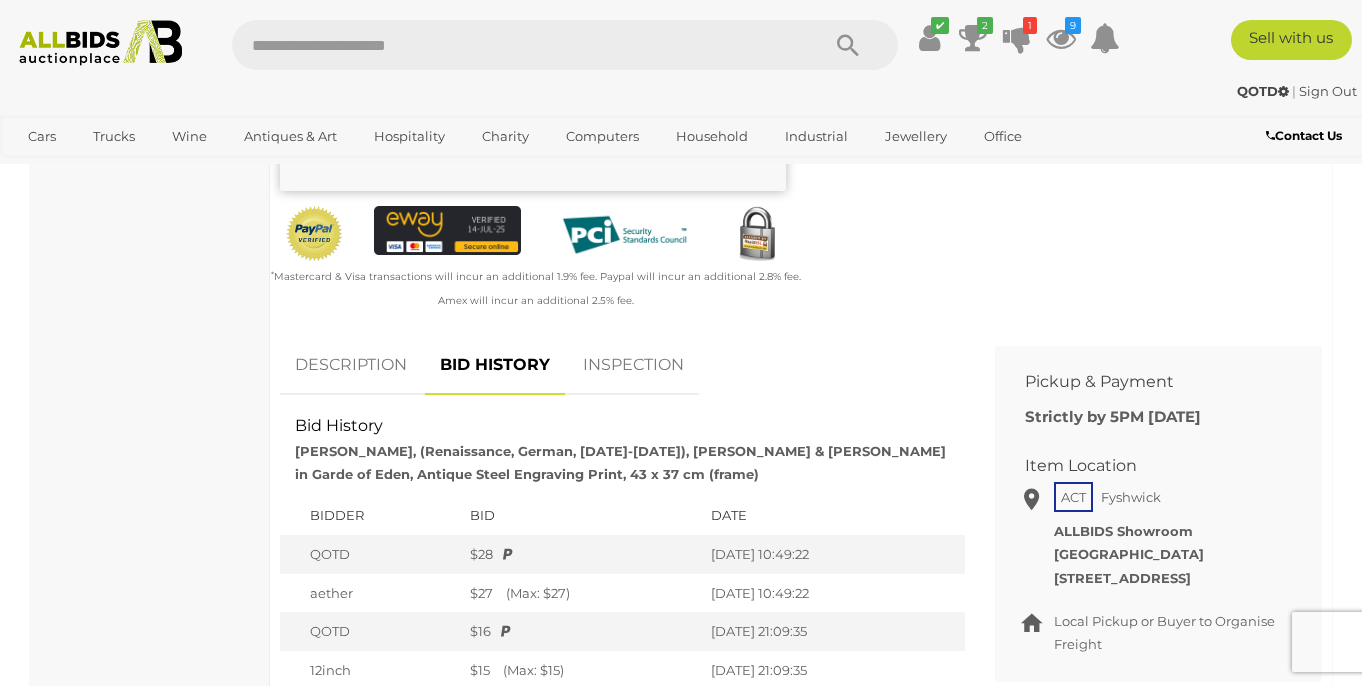click on "DESCRIPTION" at bounding box center [351, 365] 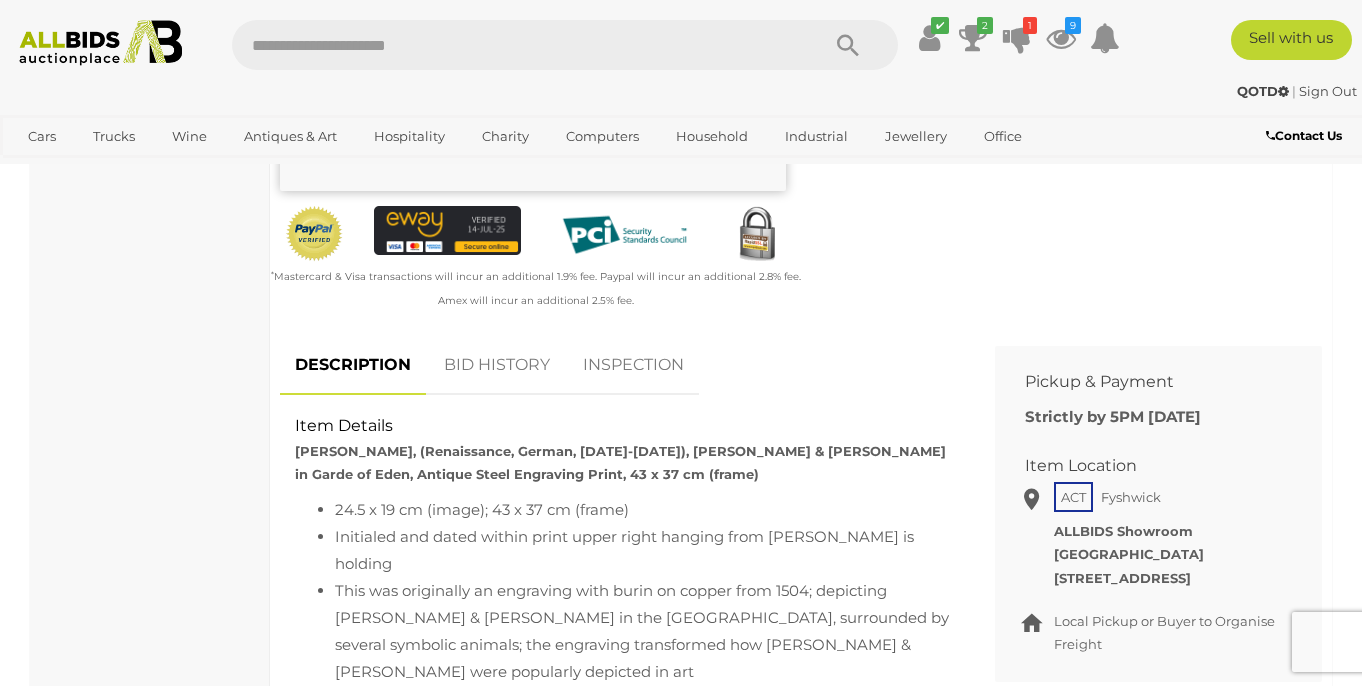 click on "DESCRIPTION" at bounding box center (353, 365) 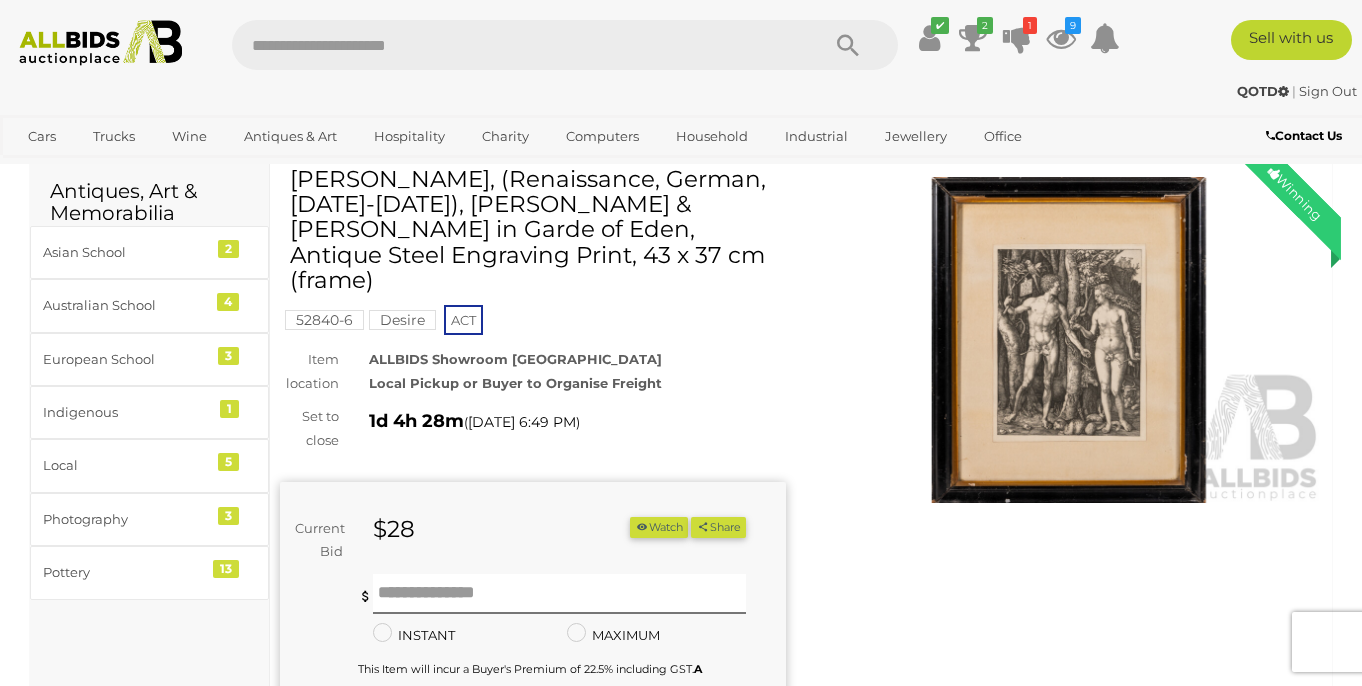 scroll, scrollTop: 67, scrollLeft: 0, axis: vertical 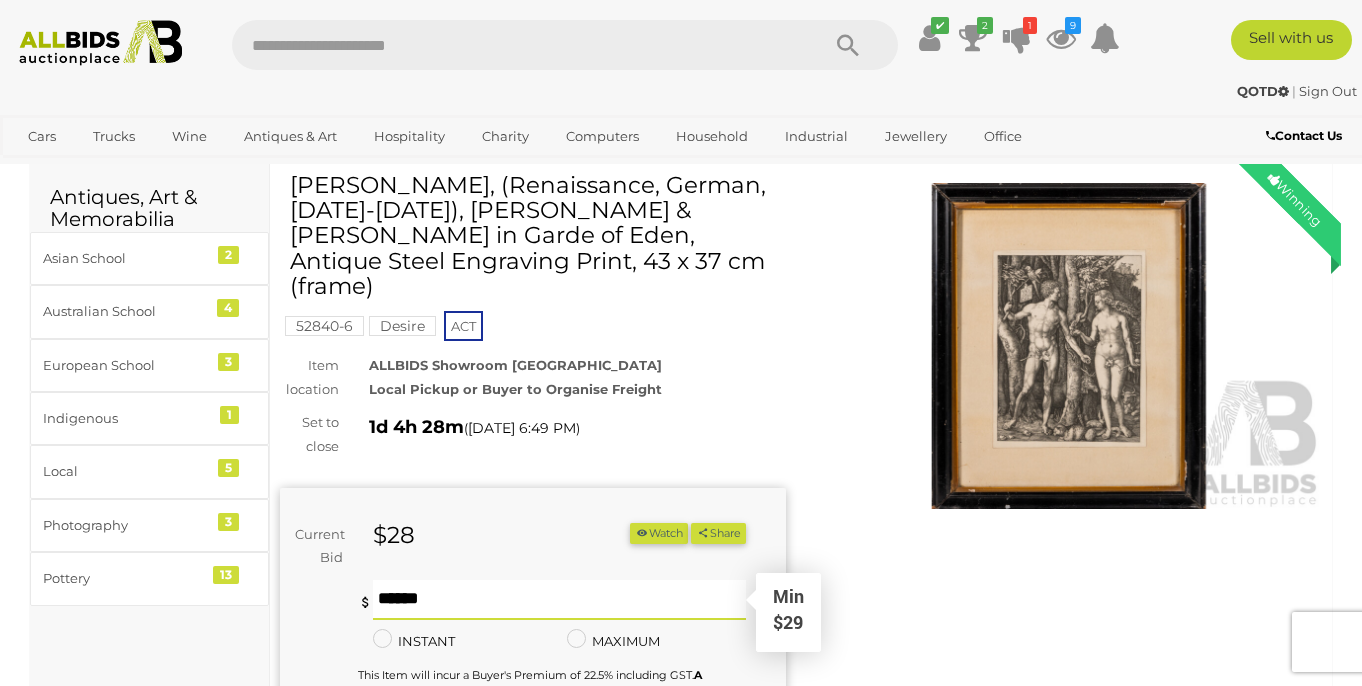 click at bounding box center (559, 600) 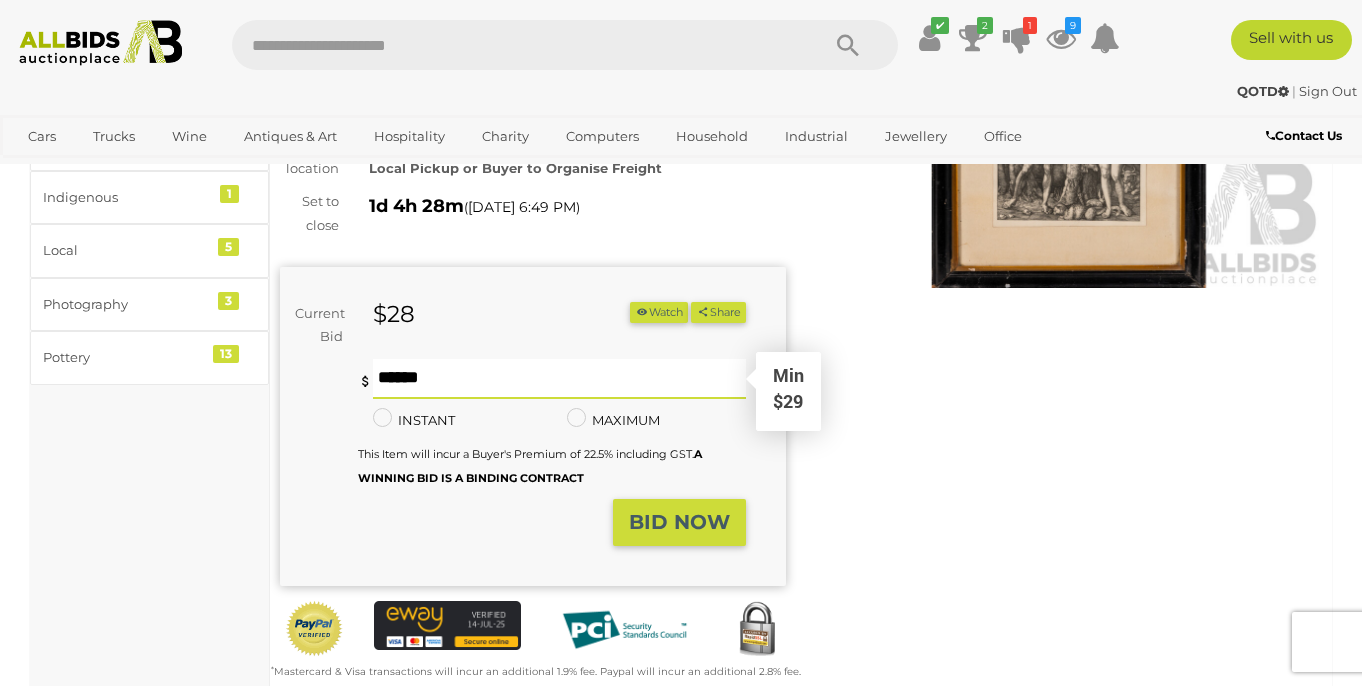 scroll, scrollTop: 294, scrollLeft: 0, axis: vertical 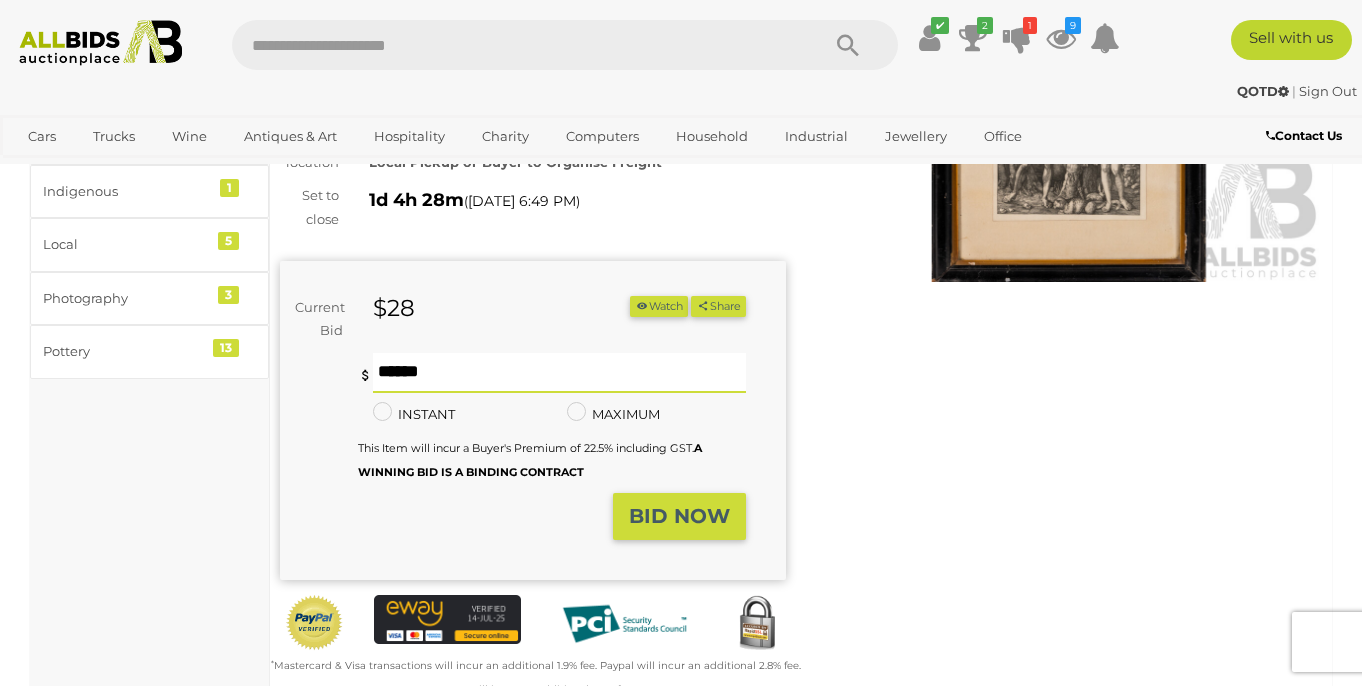 type on "**" 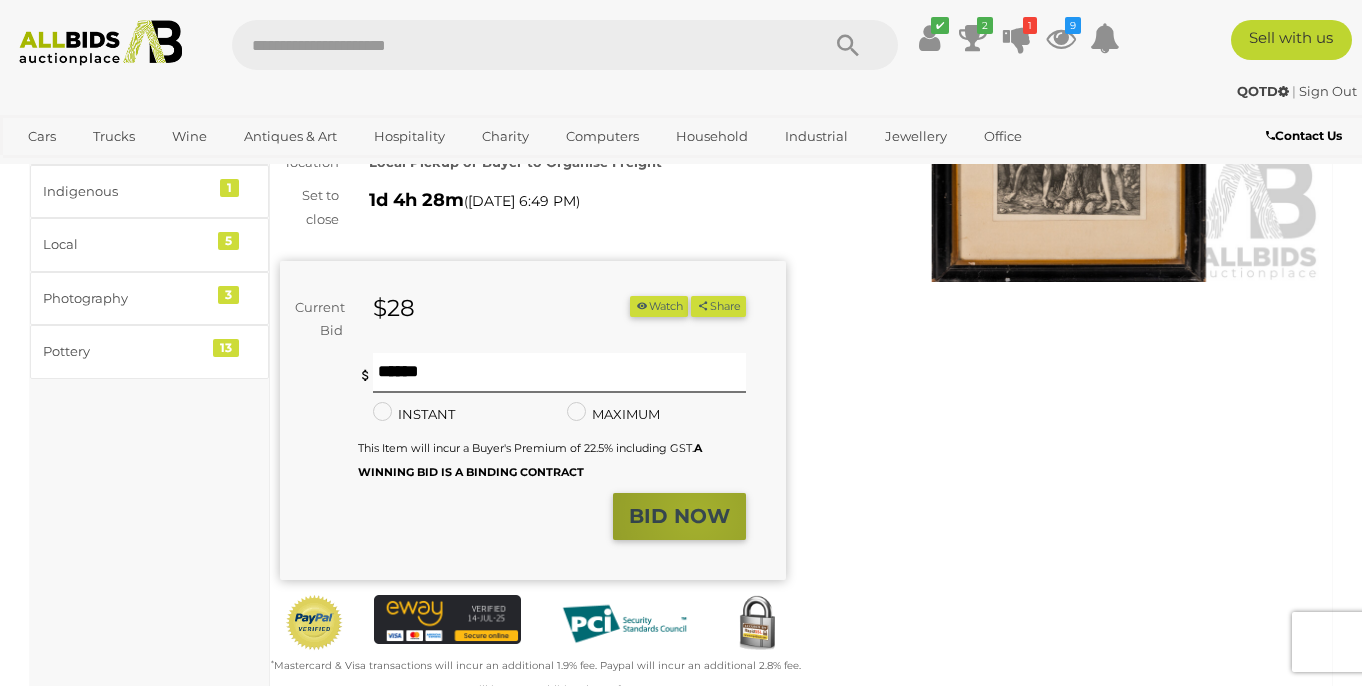click on "BID NOW" at bounding box center [679, 516] 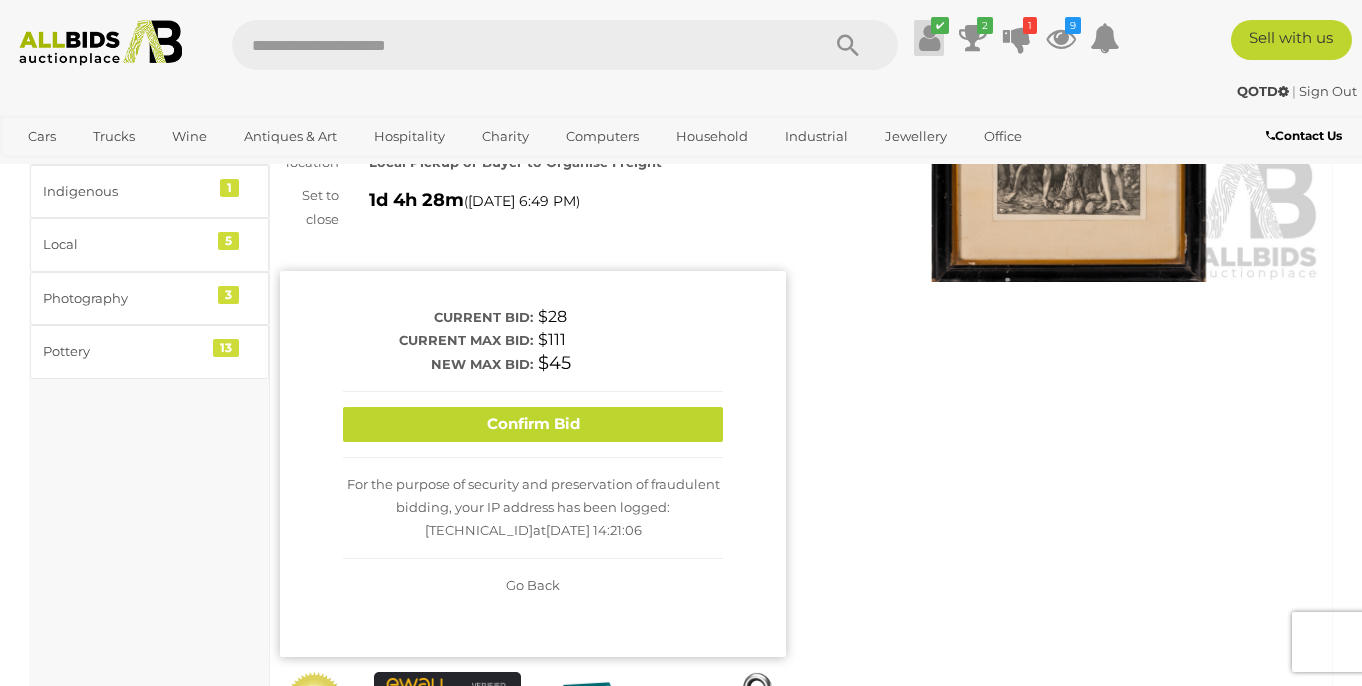 click at bounding box center (929, 38) 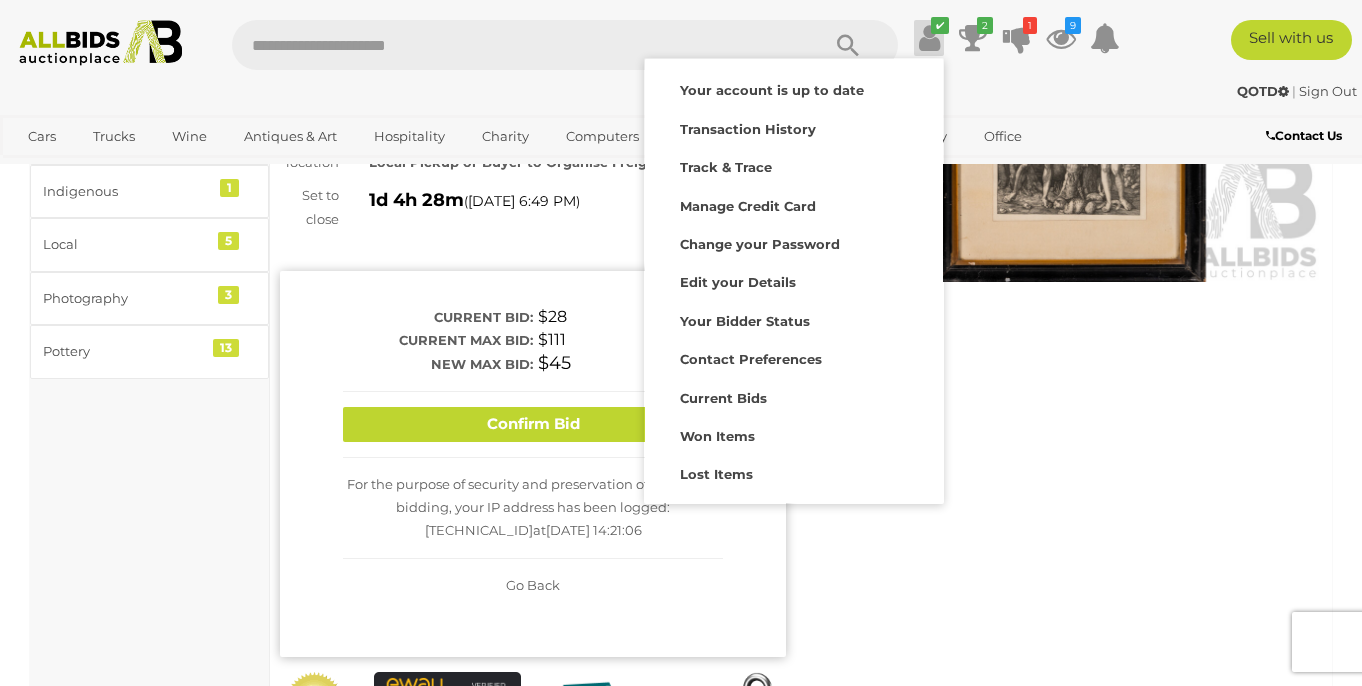 click on "Winning
Outbid
Warranty
Charity" at bounding box center [801, 374] 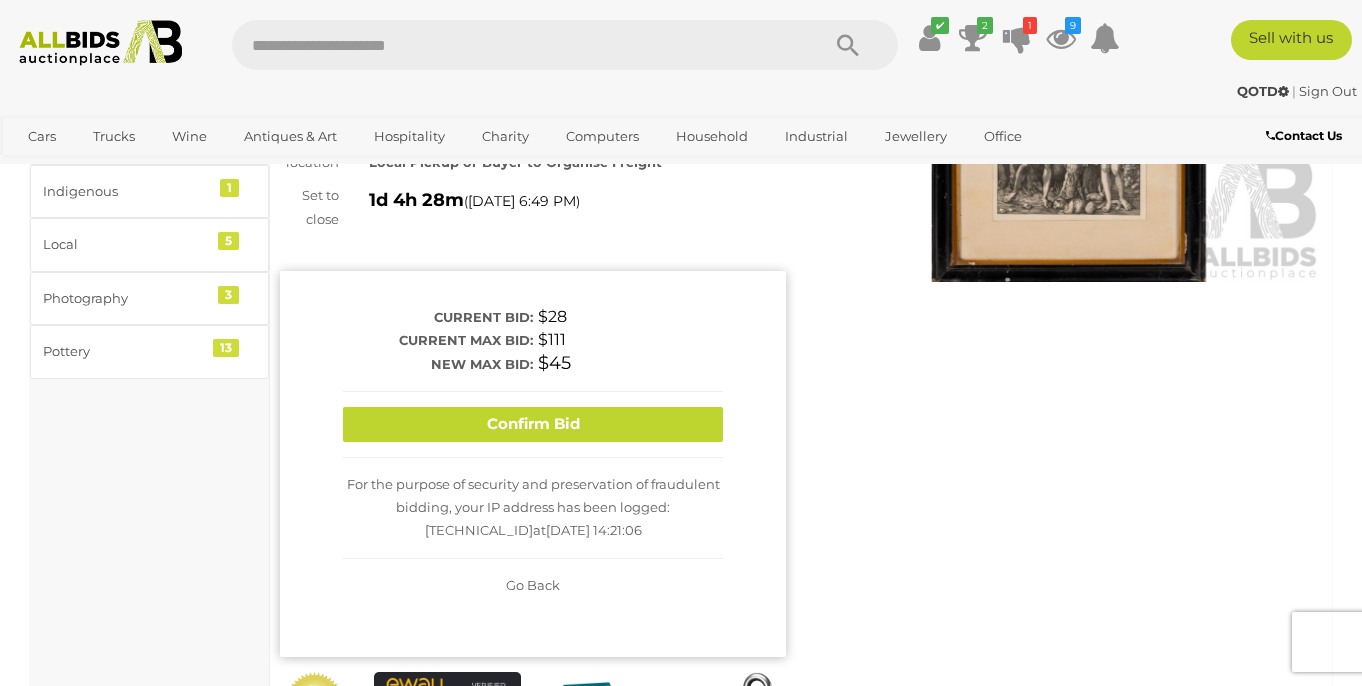 click on "Go Back" at bounding box center (533, 585) 